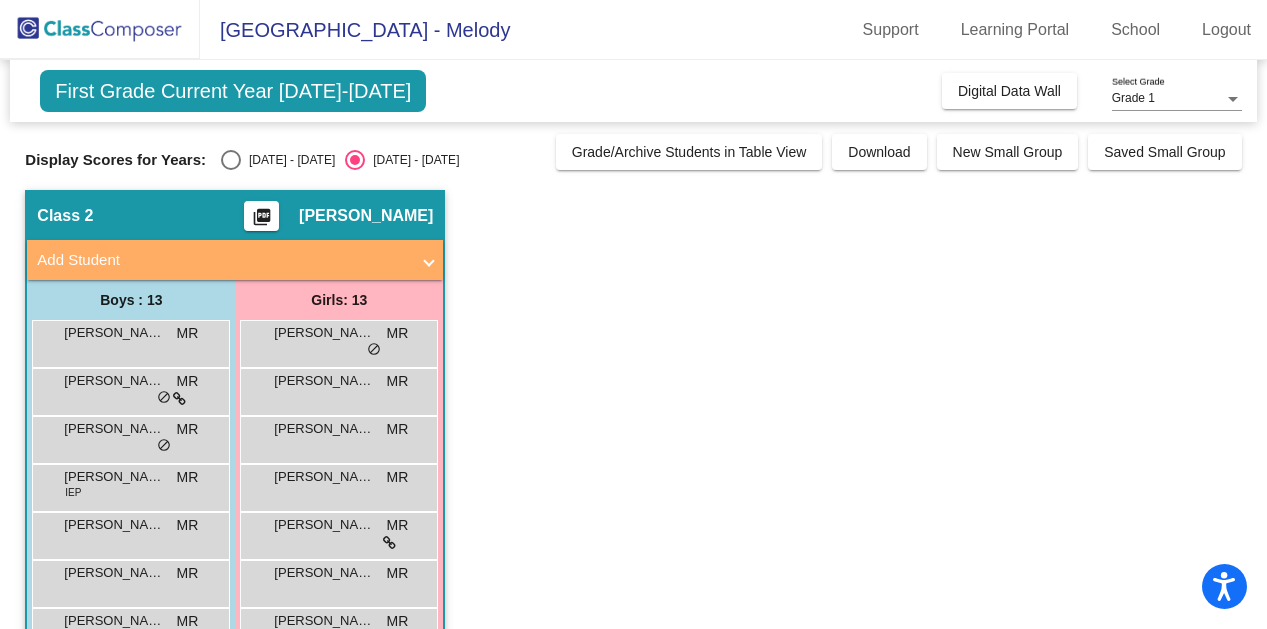 scroll, scrollTop: 0, scrollLeft: 0, axis: both 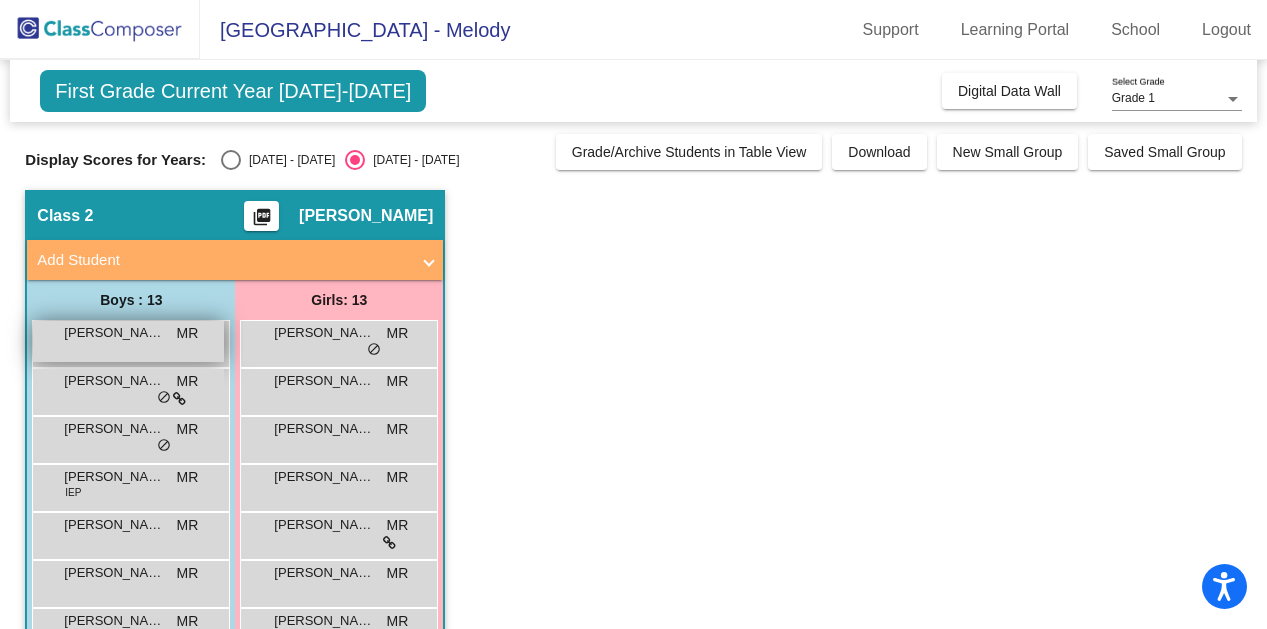 click on "[PERSON_NAME] MR lock do_not_disturb_alt" at bounding box center (128, 341) 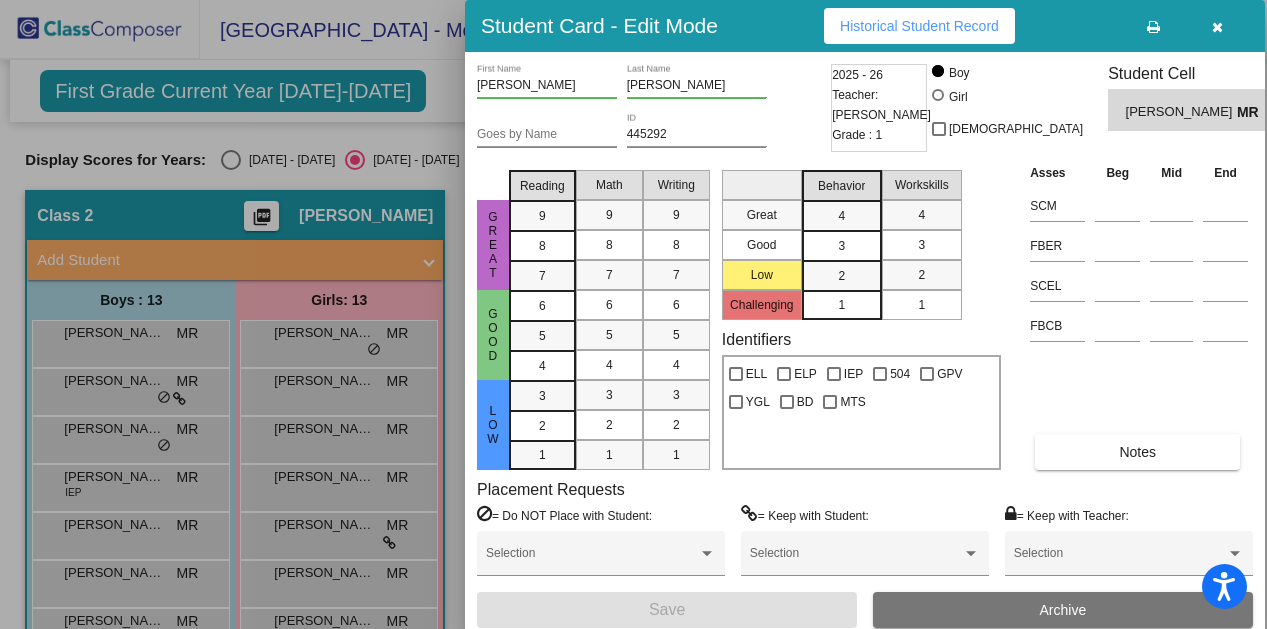 scroll, scrollTop: 0, scrollLeft: 0, axis: both 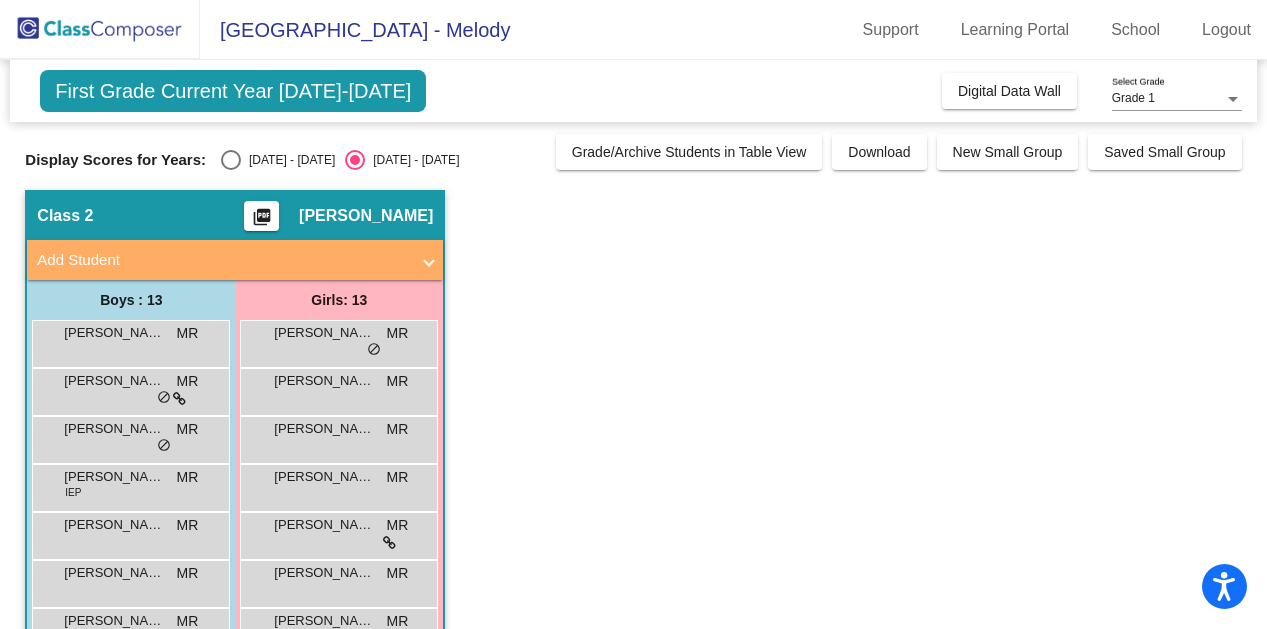 click on "[PERSON_NAME]" at bounding box center [114, 381] 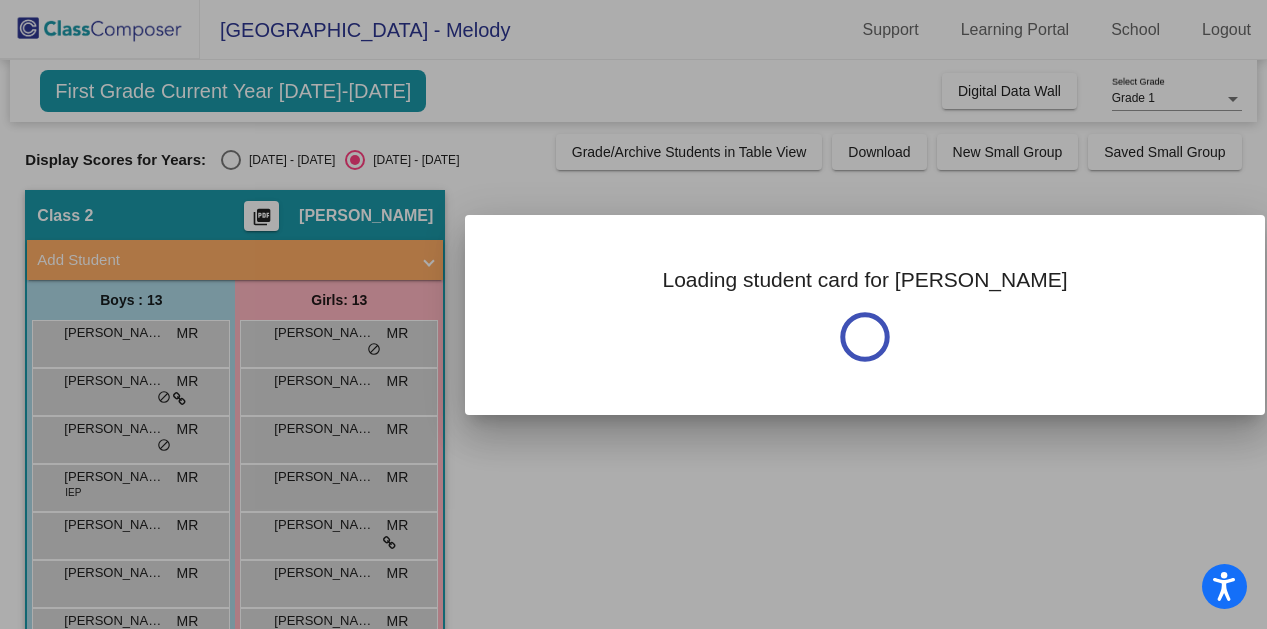 click at bounding box center [633, 314] 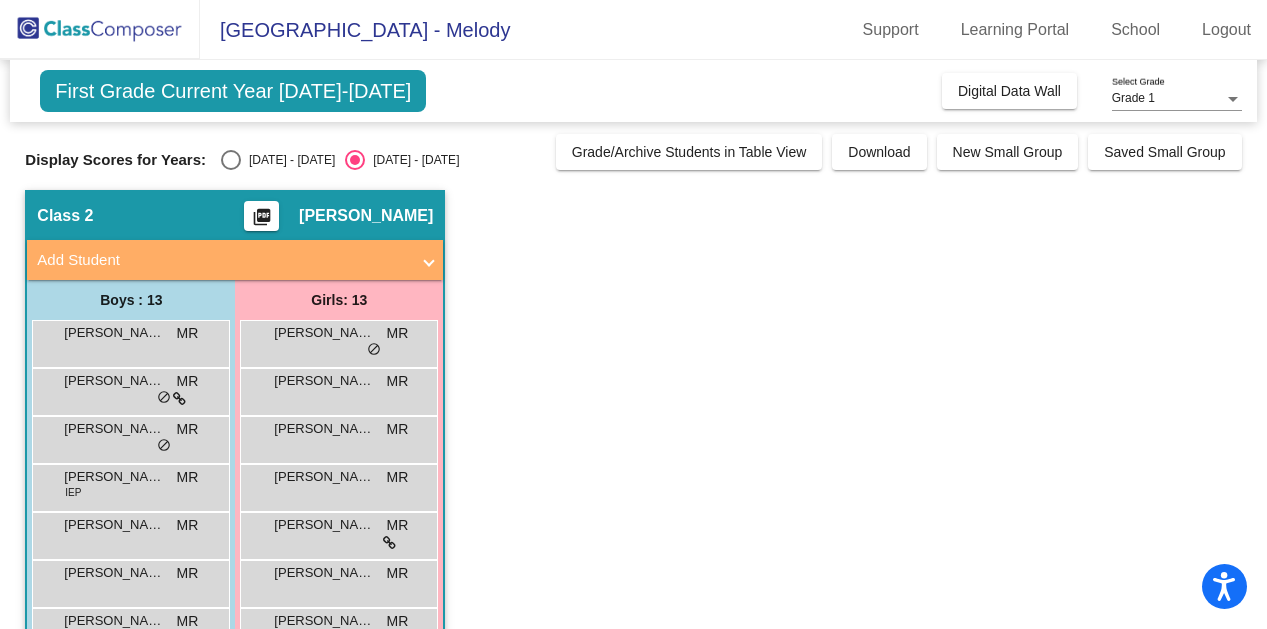 click on "[PERSON_NAME]" at bounding box center (114, 381) 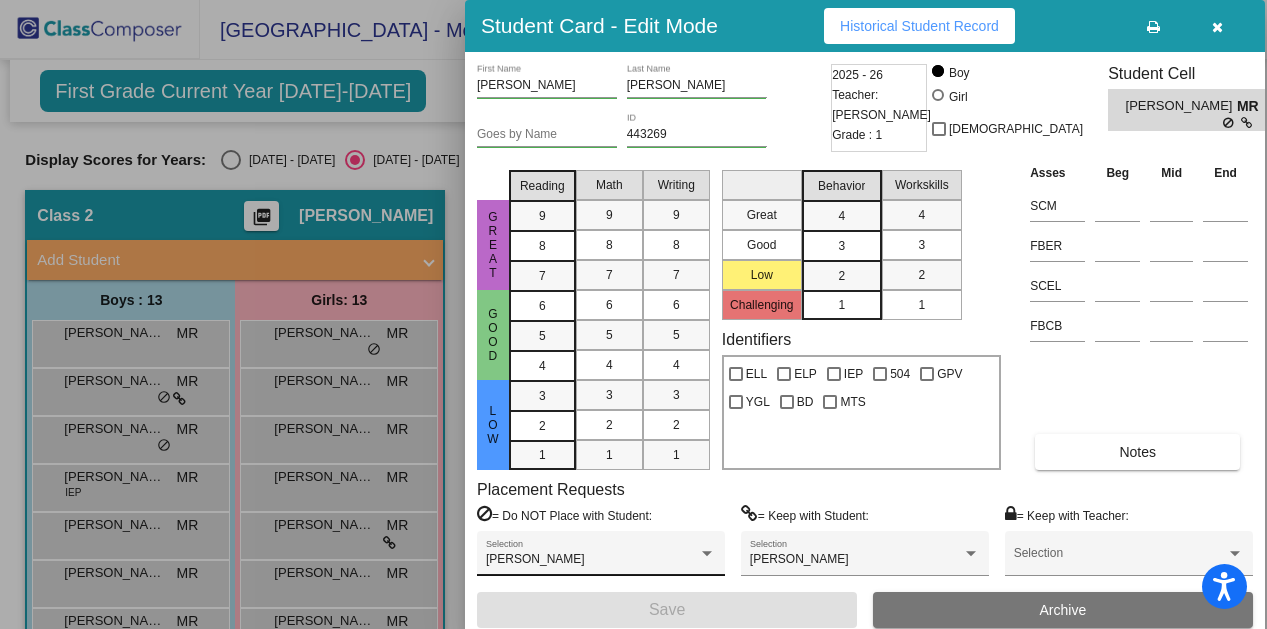 scroll, scrollTop: 0, scrollLeft: 0, axis: both 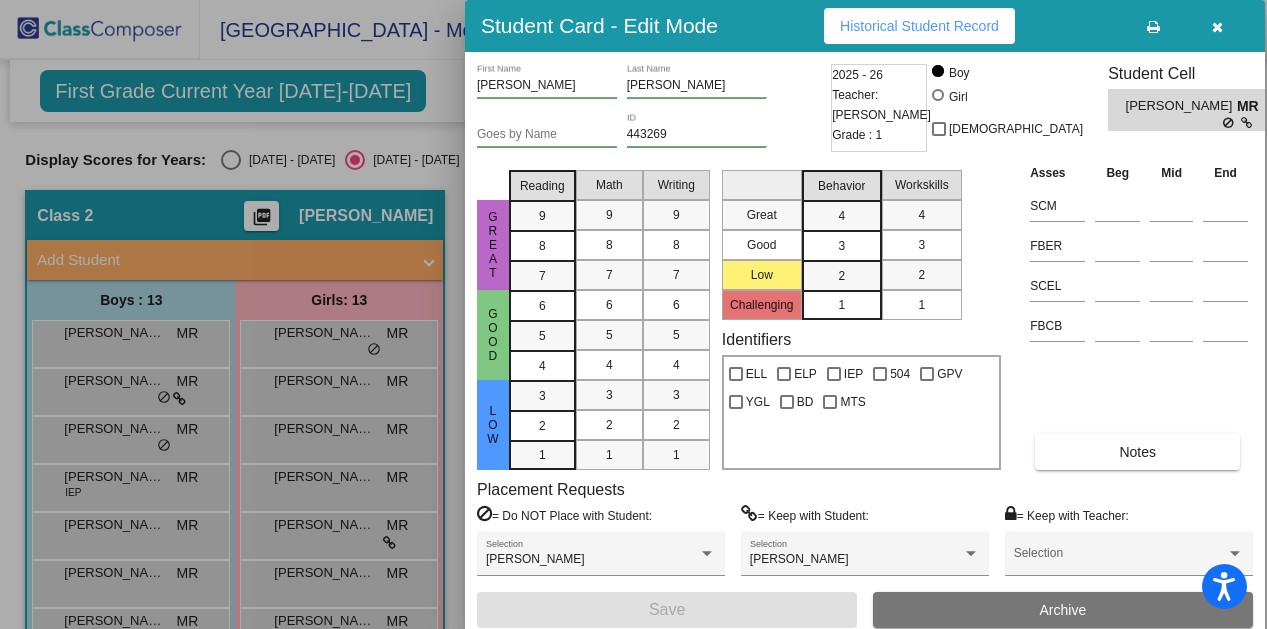 click at bounding box center (633, 314) 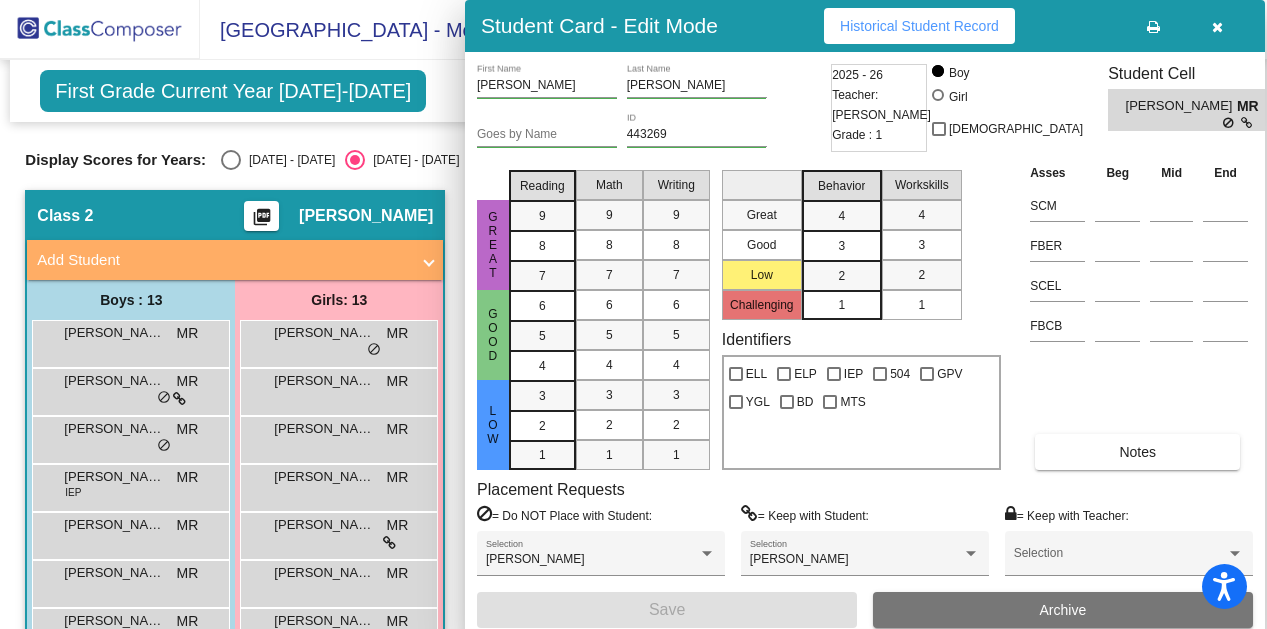 click on "[PERSON_NAME]" at bounding box center (114, 525) 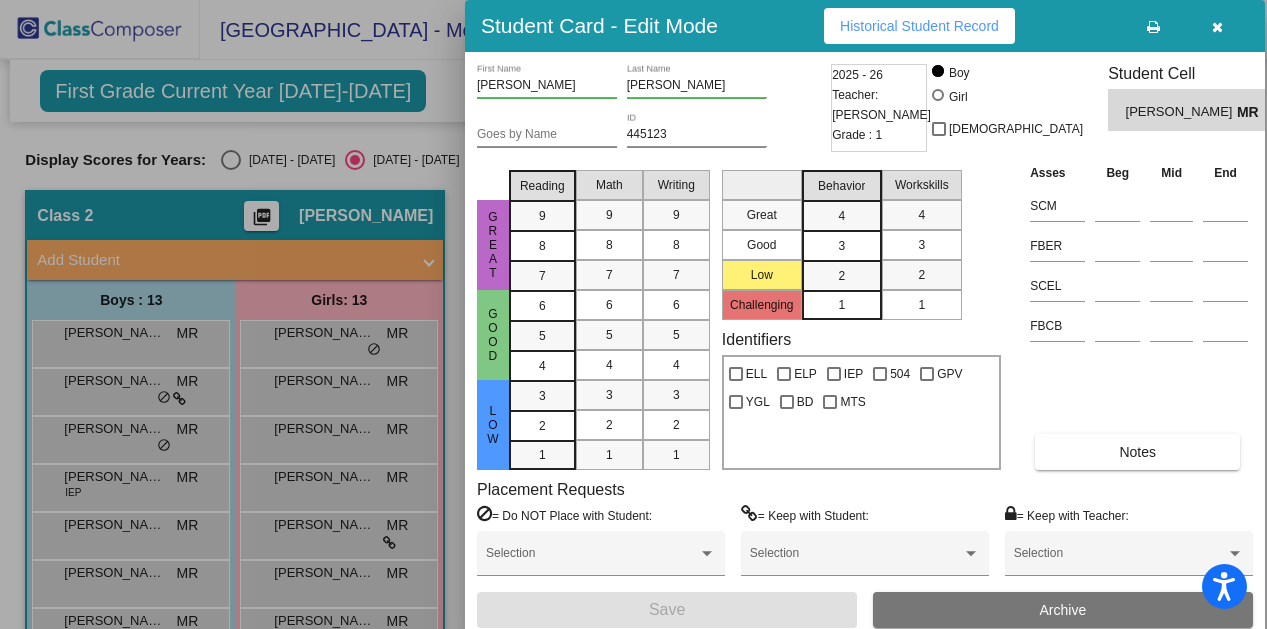 click at bounding box center [633, 314] 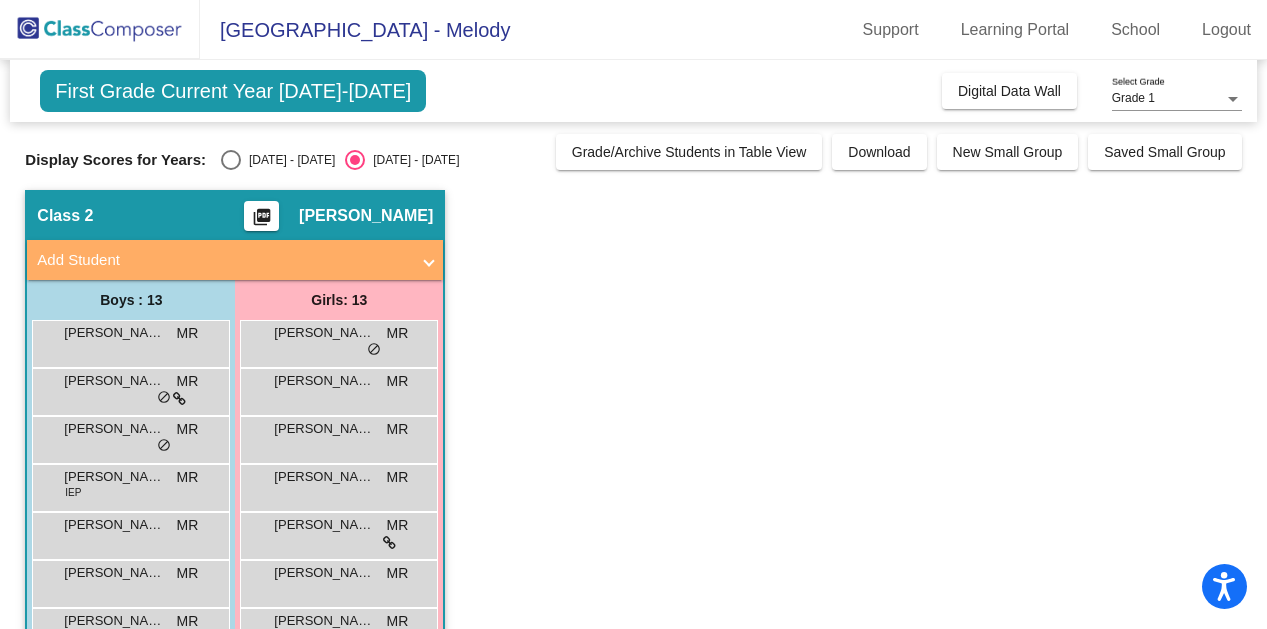 scroll, scrollTop: 0, scrollLeft: 0, axis: both 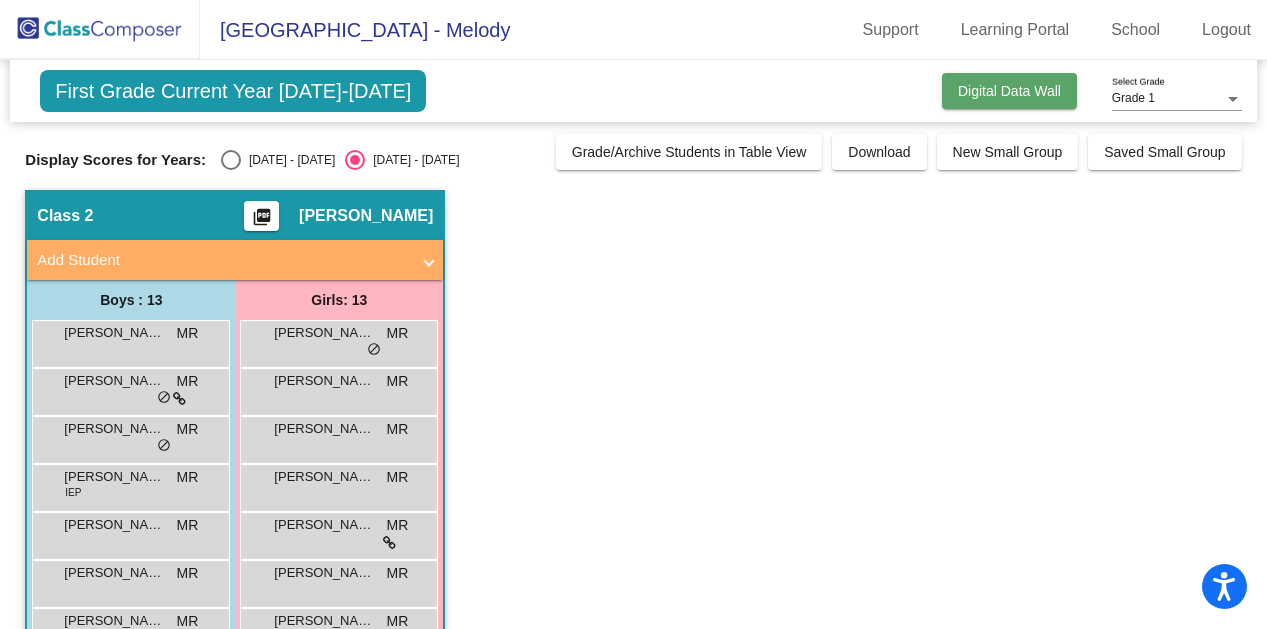 click on "Digital Data Wall" 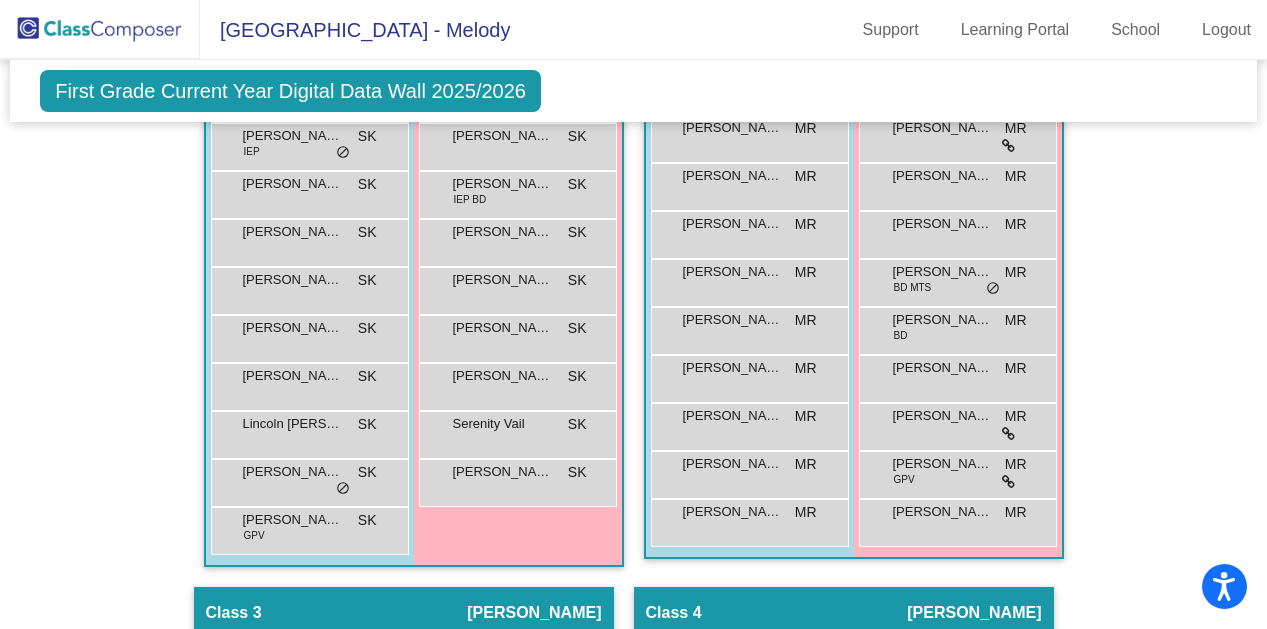 scroll, scrollTop: 811, scrollLeft: 0, axis: vertical 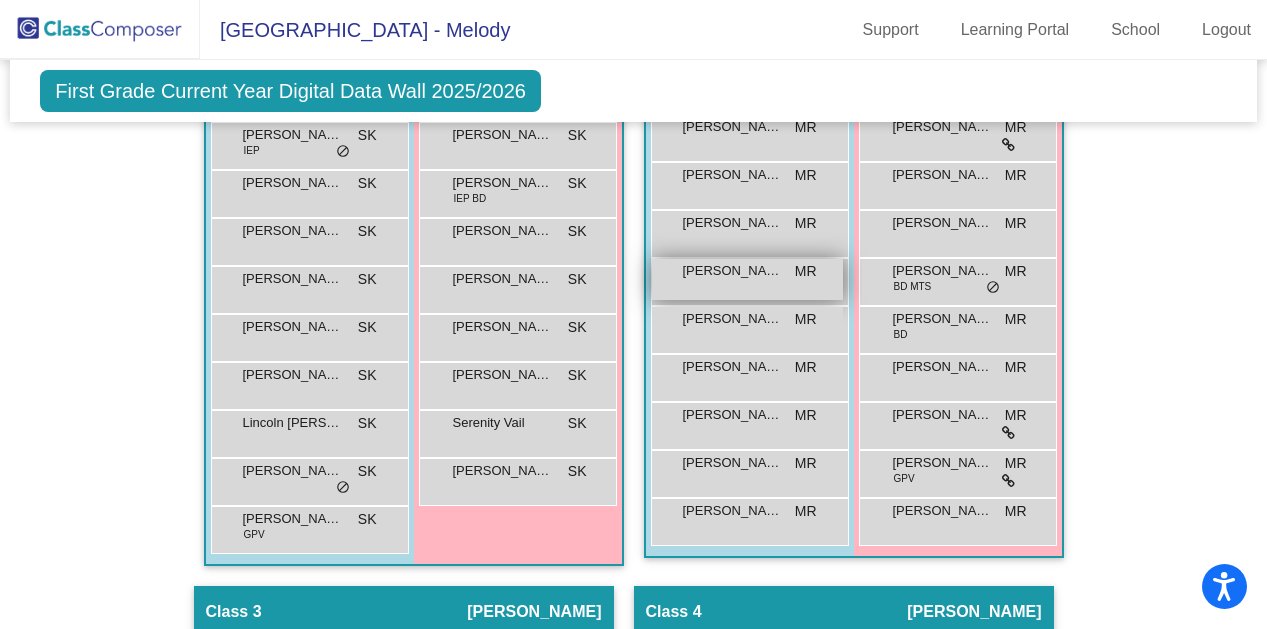 click on "[PERSON_NAME] MR lock do_not_disturb_alt" at bounding box center (747, 279) 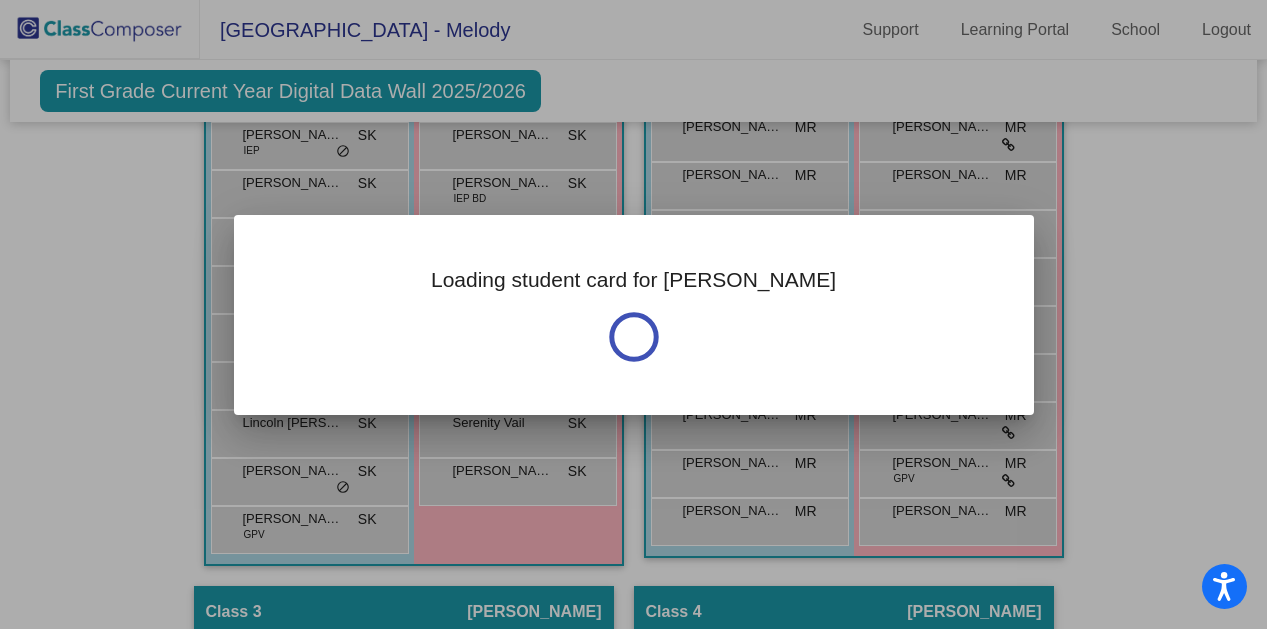 click on "Loading student card for [PERSON_NAME]" at bounding box center (633, 279) 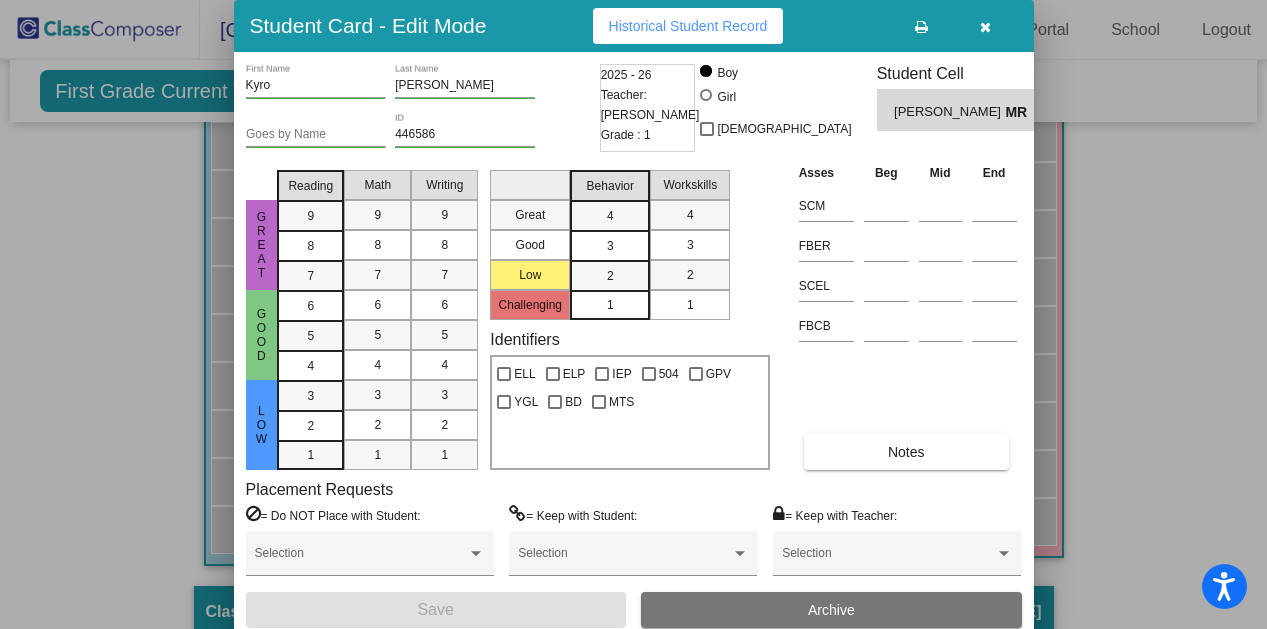click on "Historical Student Record" at bounding box center [688, 26] 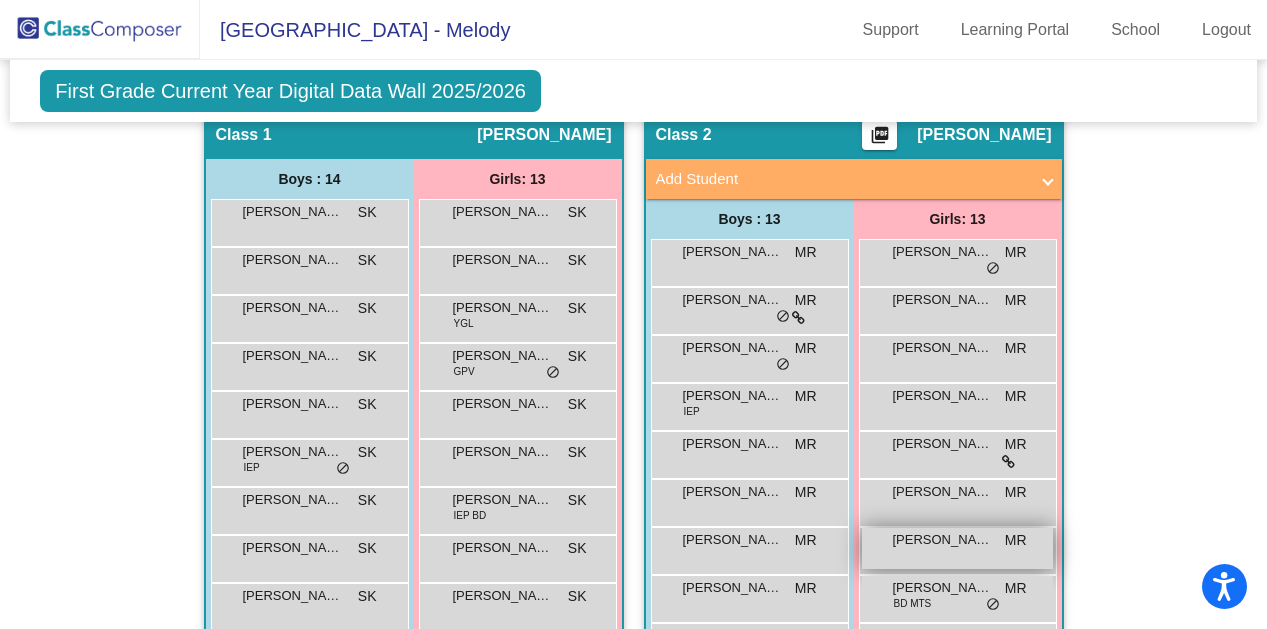 scroll, scrollTop: 487, scrollLeft: 0, axis: vertical 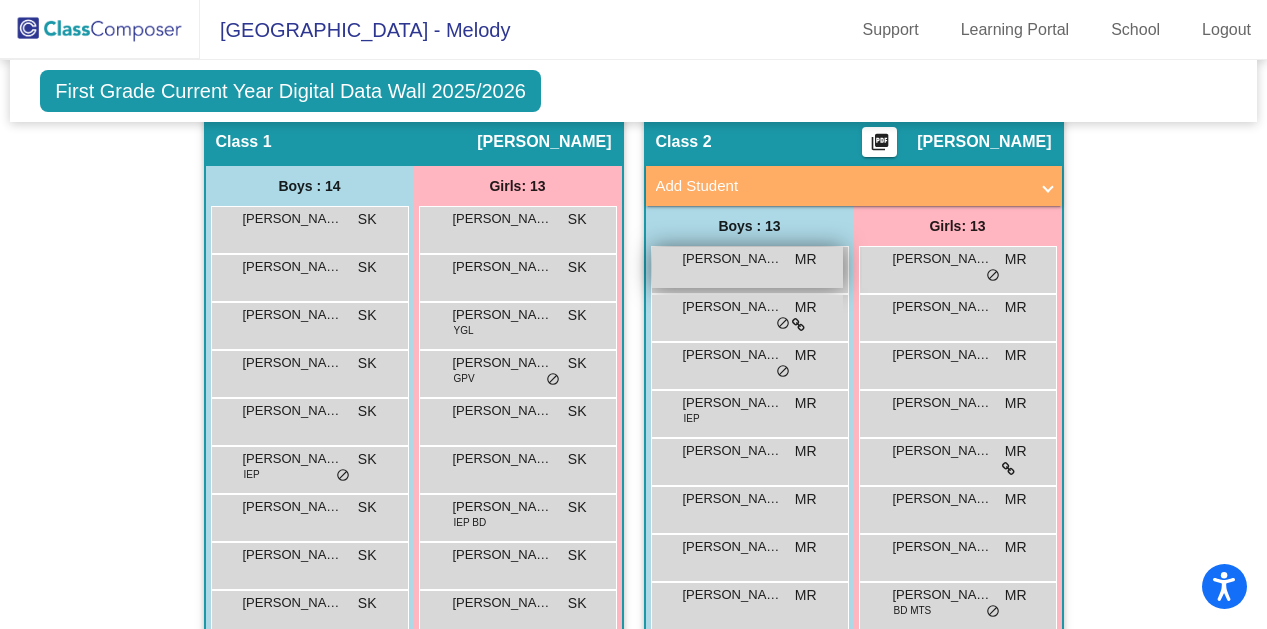 click on "[PERSON_NAME] MR lock do_not_disturb_alt" at bounding box center (747, 267) 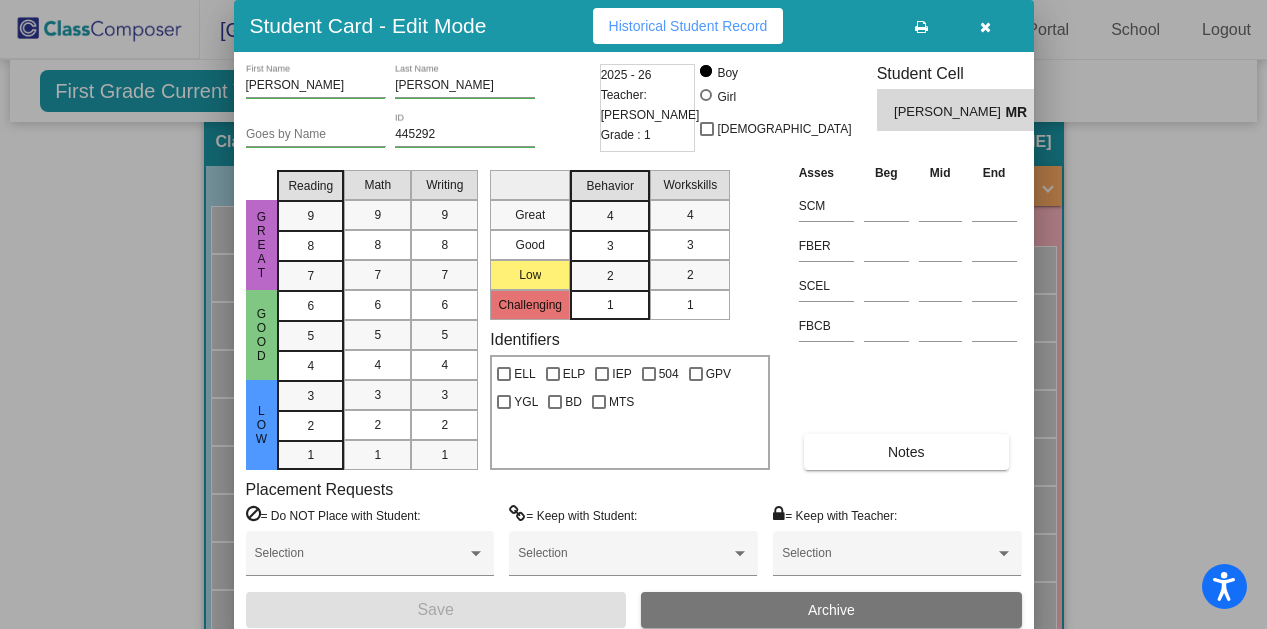 click on "Historical Student Record" at bounding box center (688, 26) 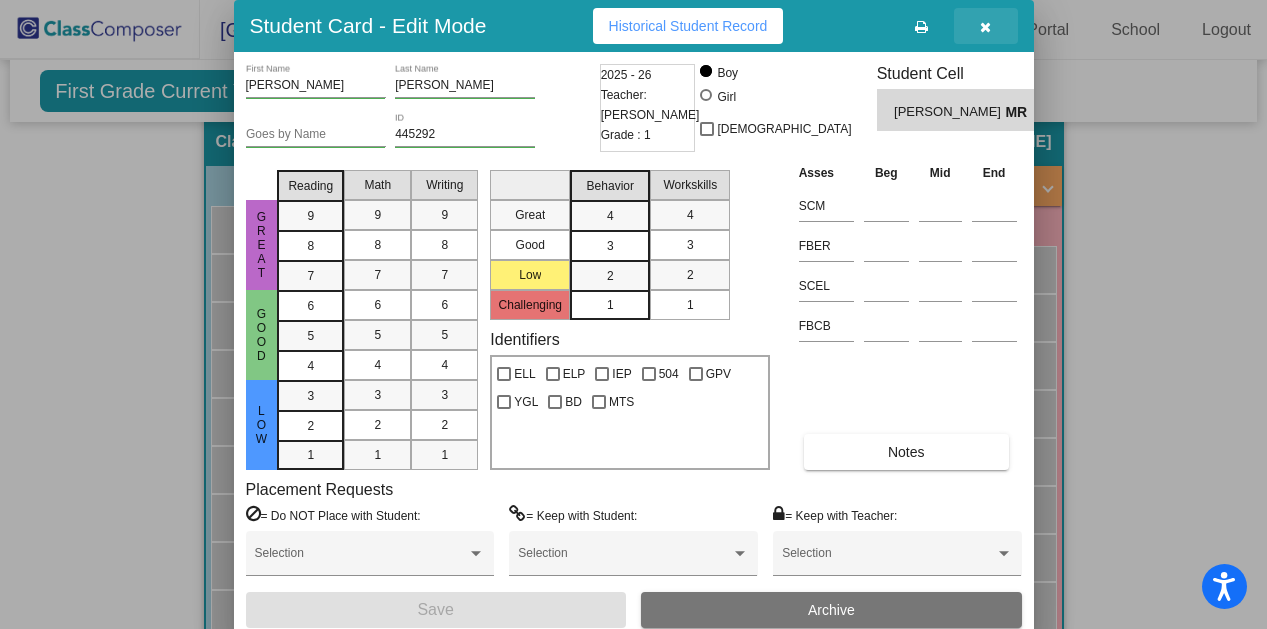 click at bounding box center (985, 27) 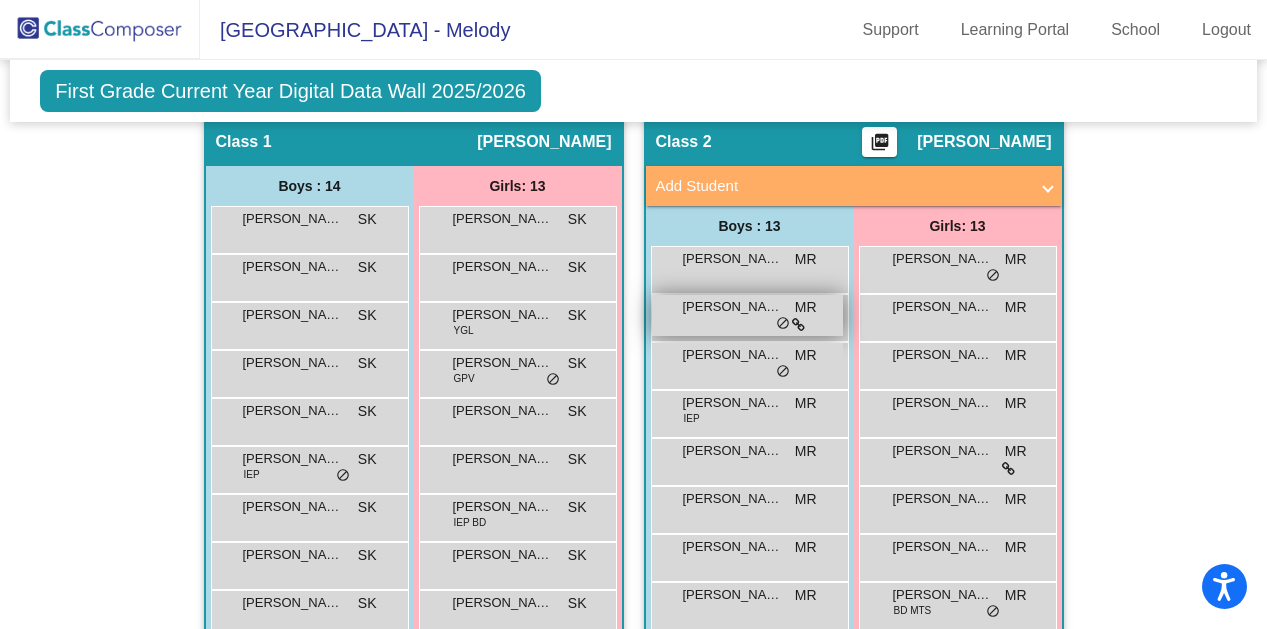 click on "[PERSON_NAME] MR [PERSON_NAME] do_not_disturb_alt" at bounding box center (747, 315) 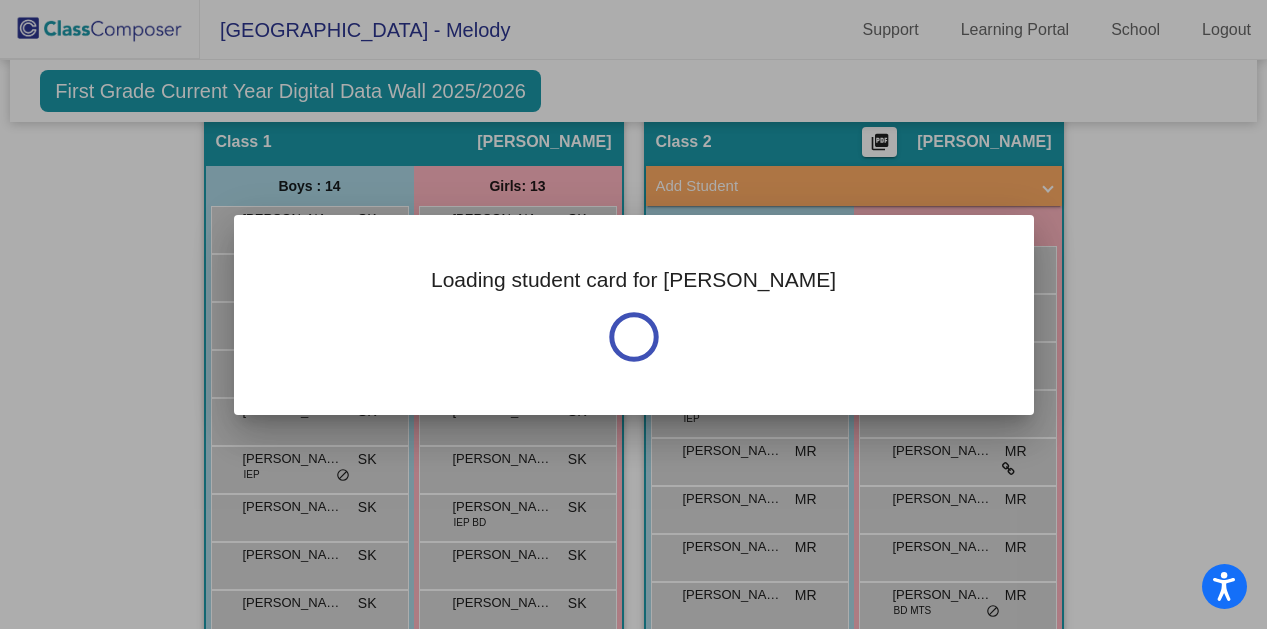 click on "Loading student card for [PERSON_NAME]" at bounding box center (634, 315) 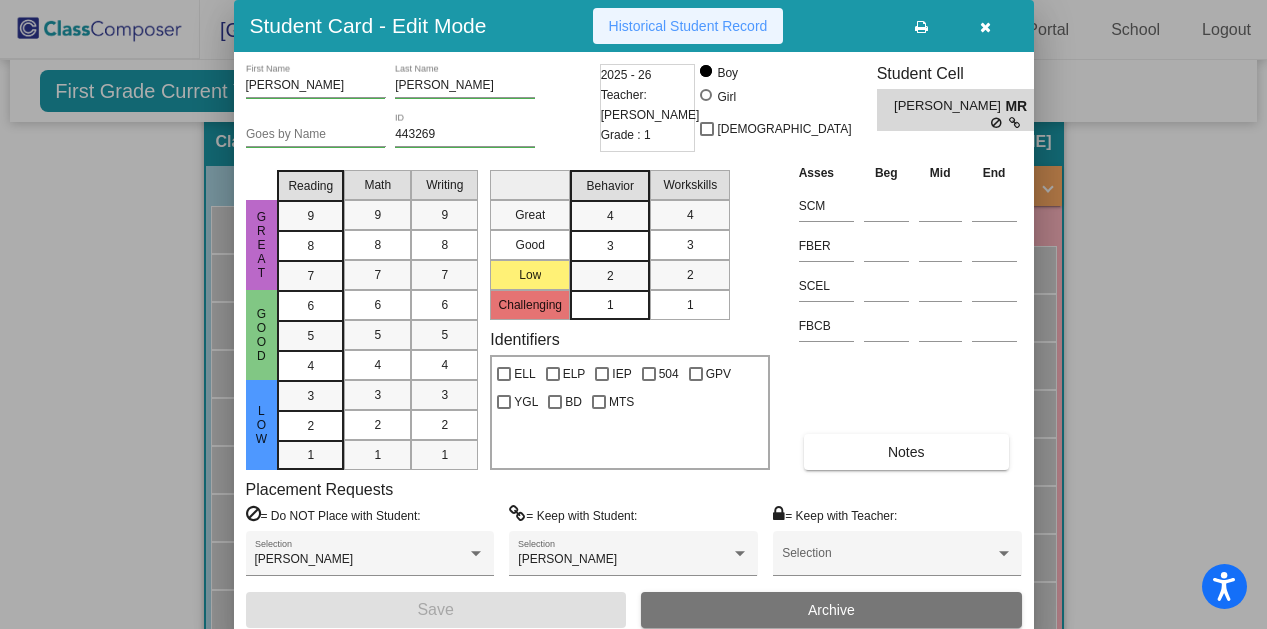 click on "Historical Student Record" at bounding box center (688, 26) 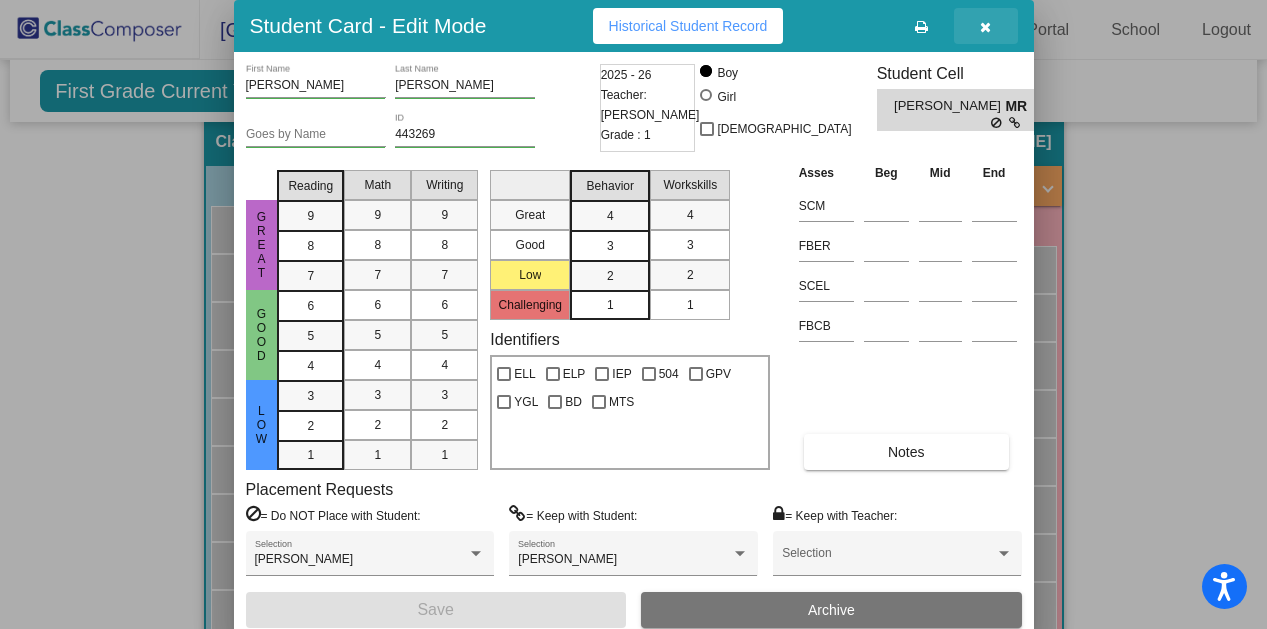 click at bounding box center (985, 27) 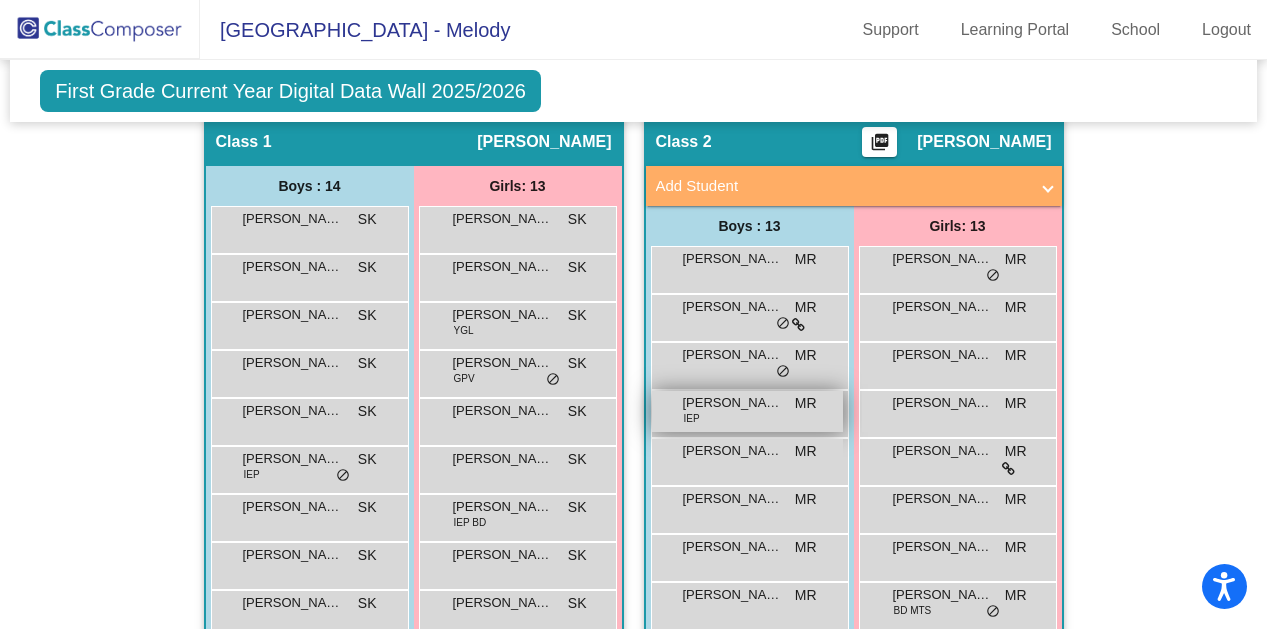 click on "[PERSON_NAME]" at bounding box center (733, 403) 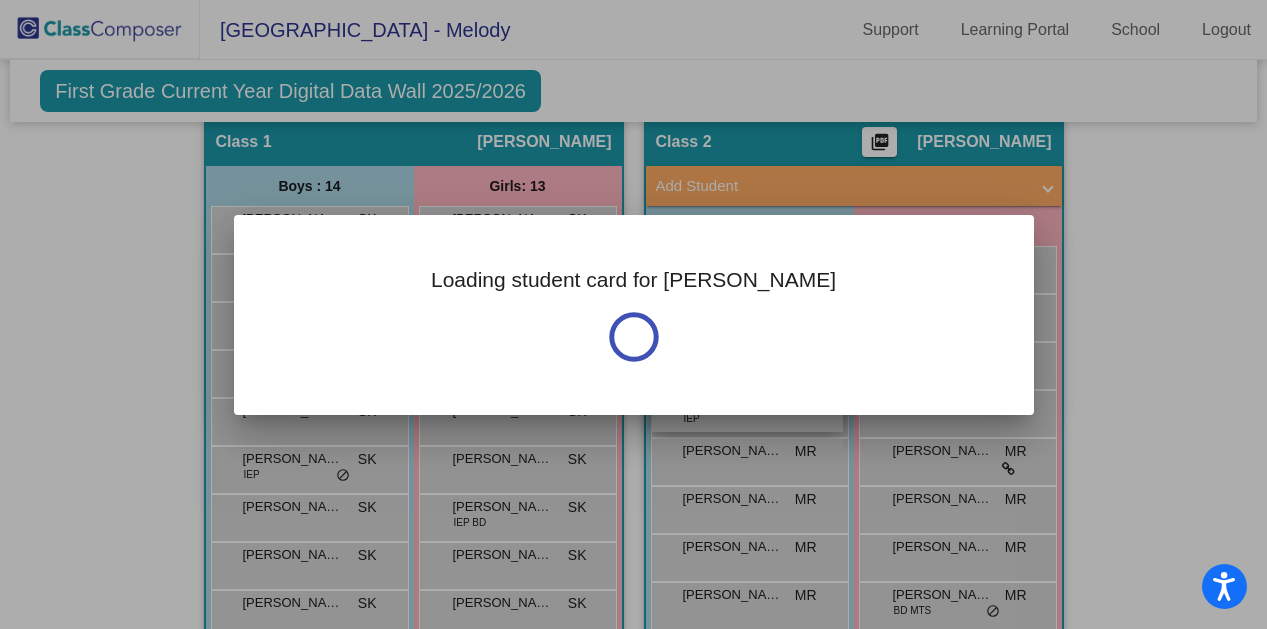 click on "Loading student card for [PERSON_NAME]" at bounding box center (634, 315) 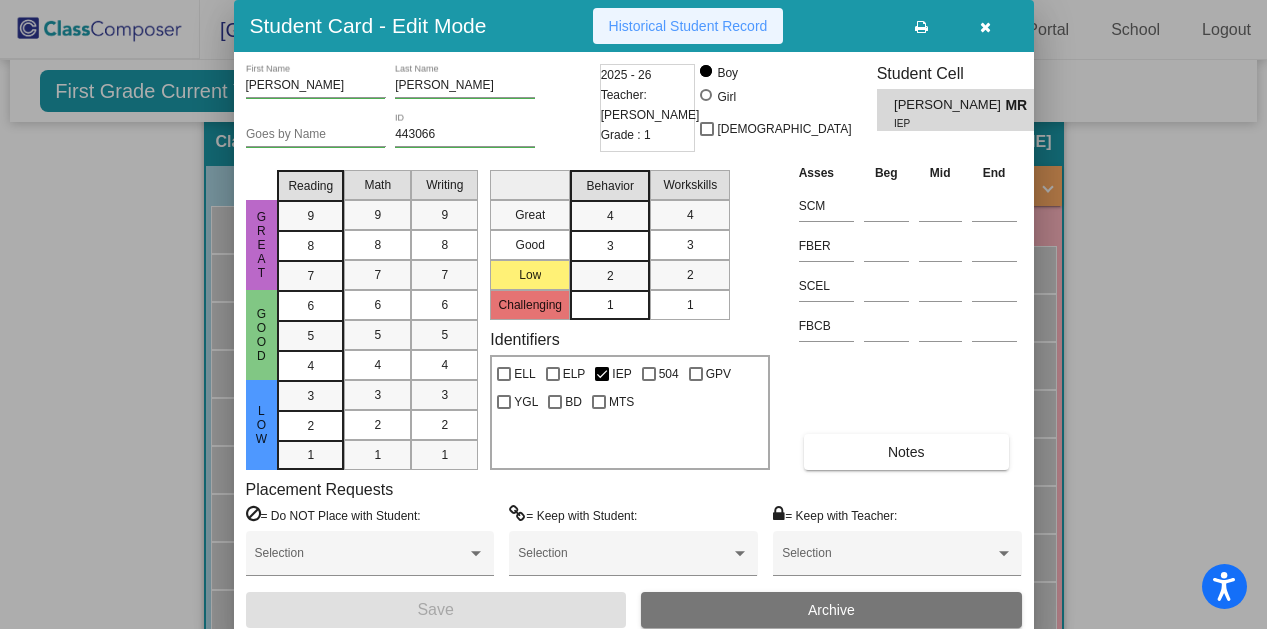 click on "Historical Student Record" at bounding box center [688, 26] 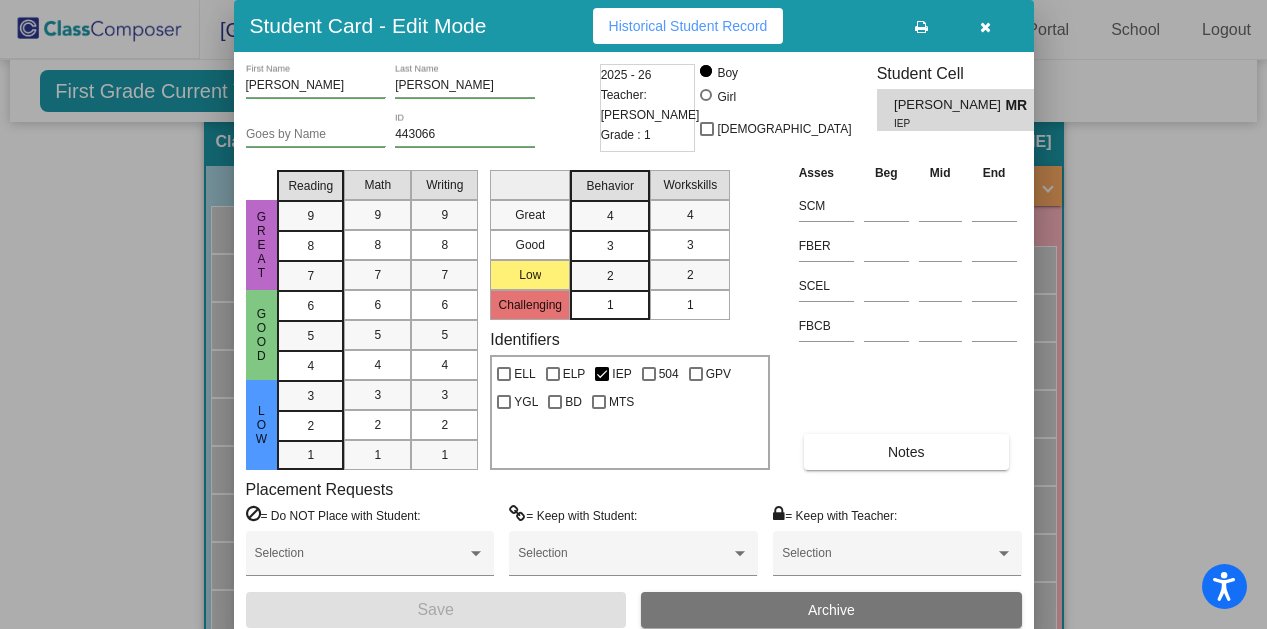 click at bounding box center (985, 27) 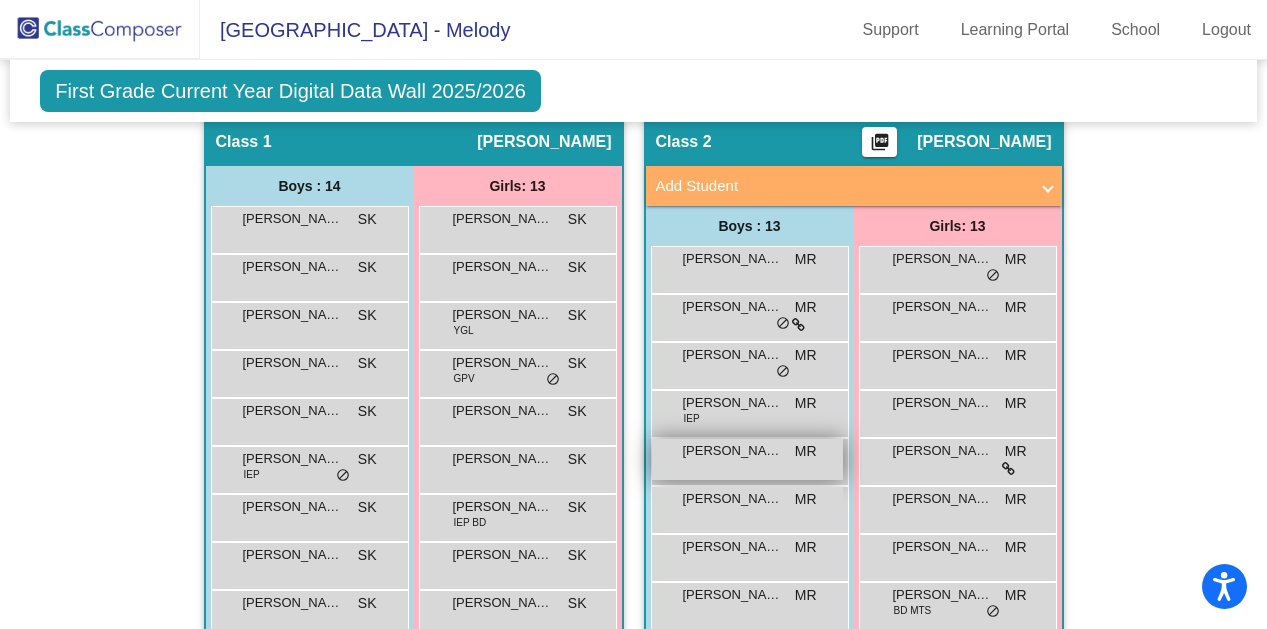 click on "[PERSON_NAME] MR [PERSON_NAME] do_not_disturb_alt" at bounding box center (747, 459) 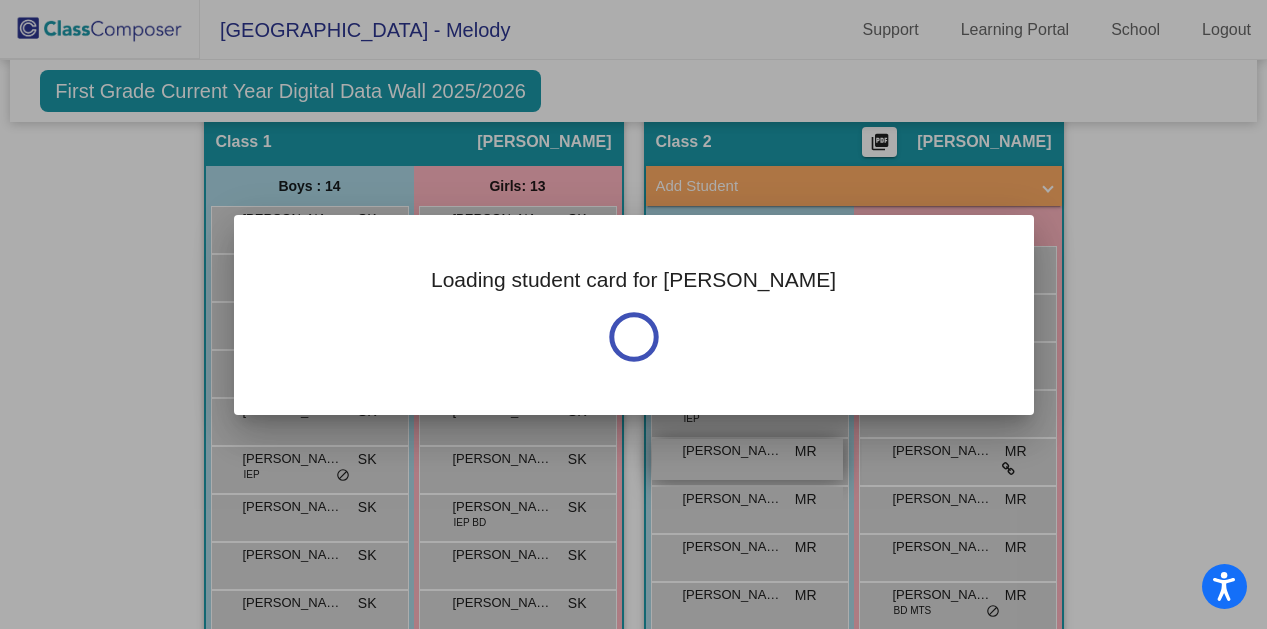click on "Loading student card for [PERSON_NAME]" at bounding box center [633, 314] 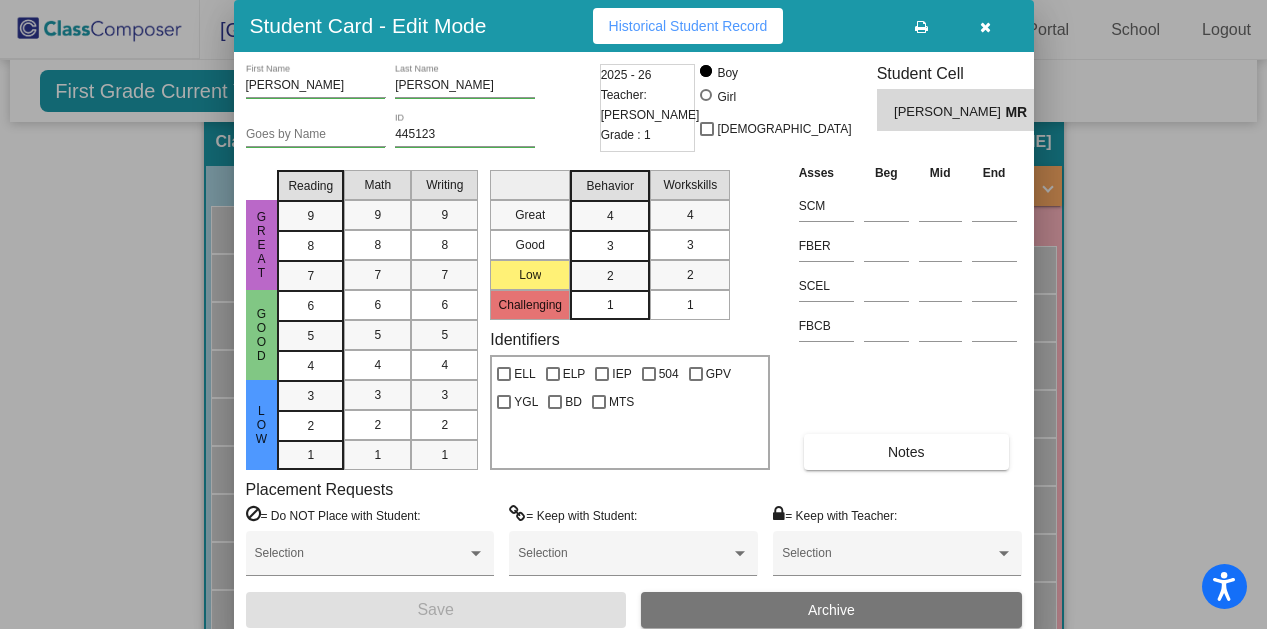 click on "Historical Student Record" at bounding box center (688, 26) 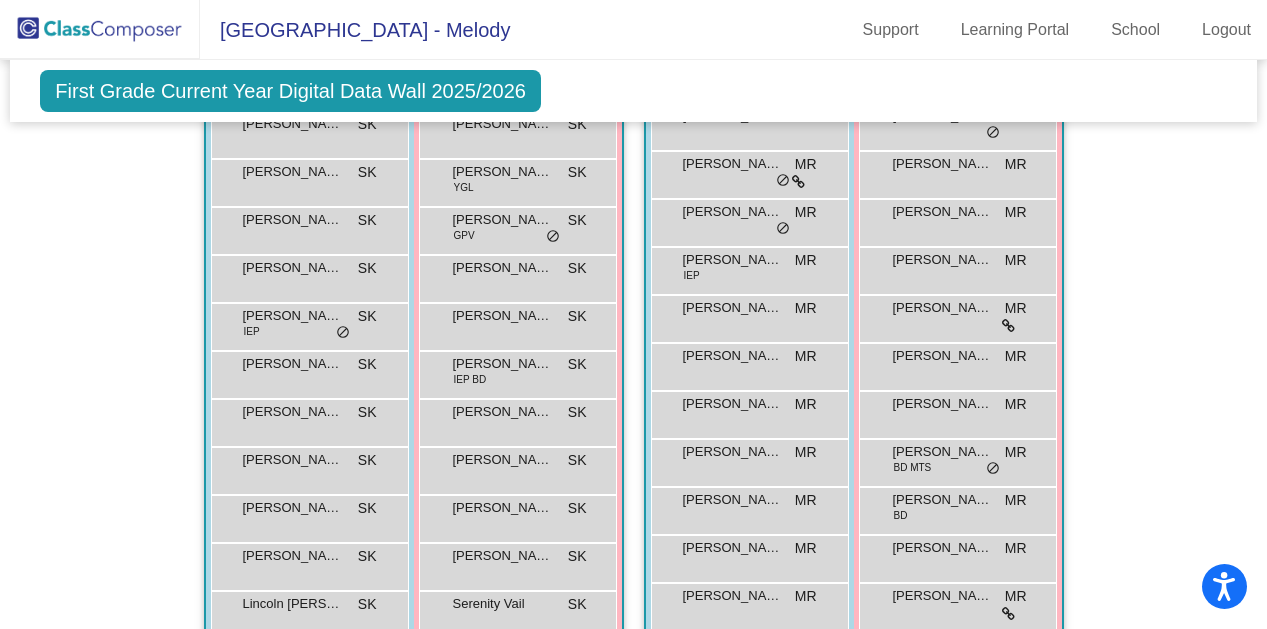 scroll, scrollTop: 632, scrollLeft: 0, axis: vertical 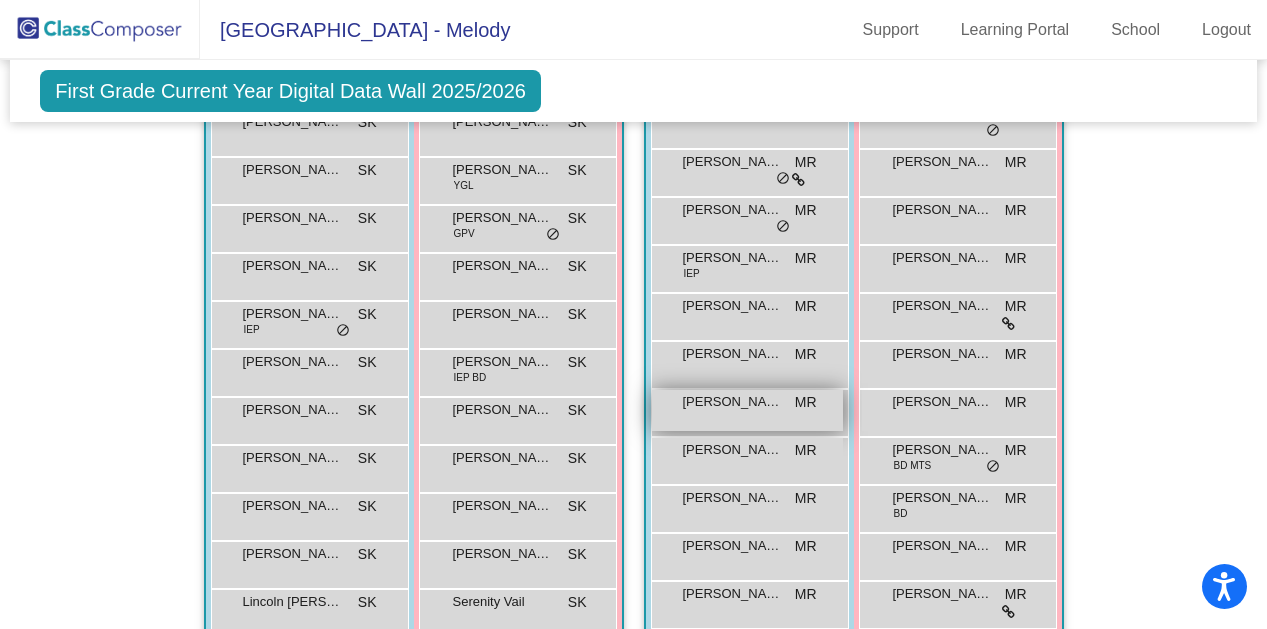 click on "[PERSON_NAME] MR lock do_not_disturb_alt" at bounding box center (747, 410) 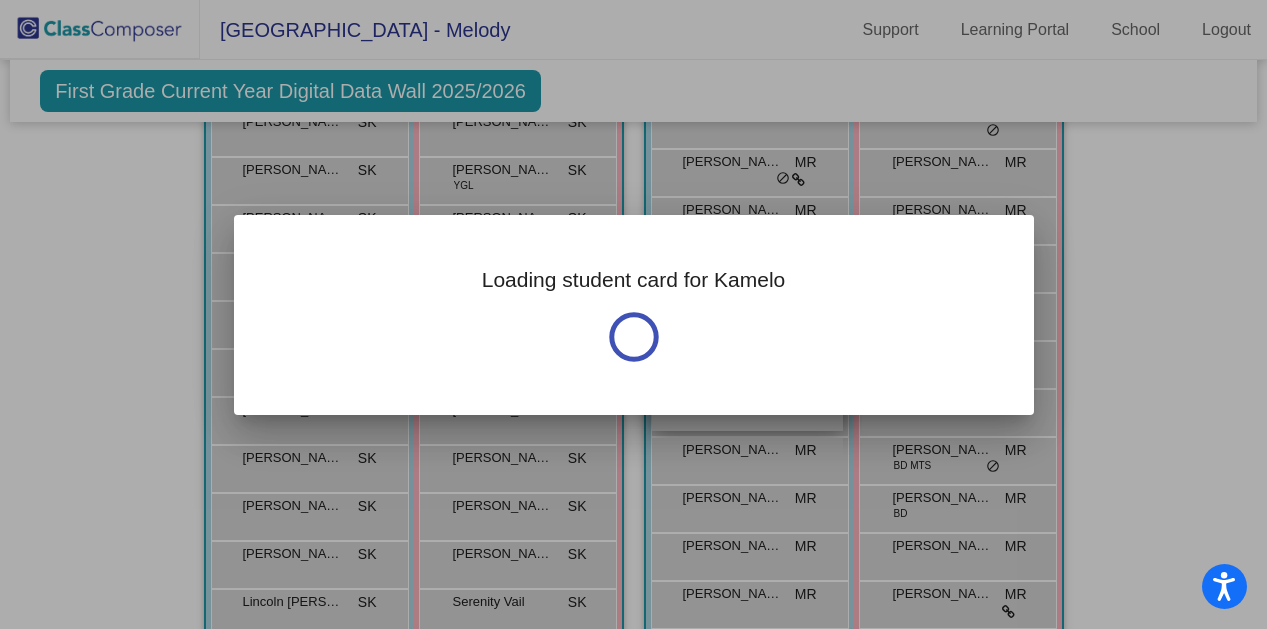 click on "Loading student card for Kamelo" at bounding box center (634, 315) 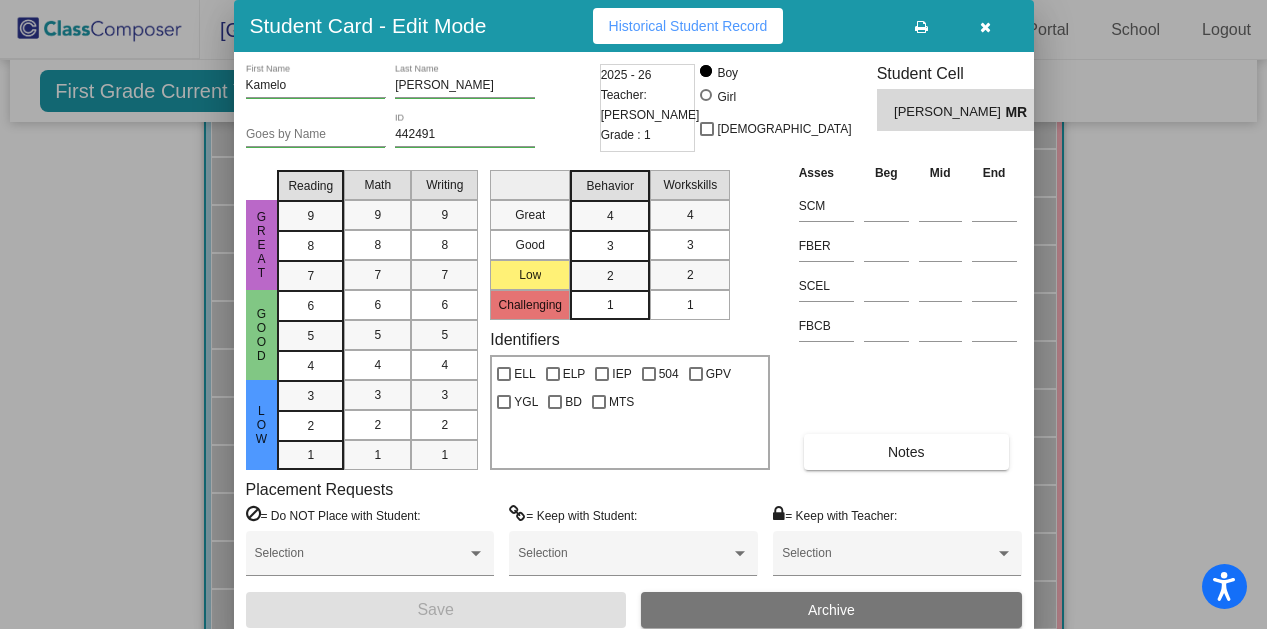 click on "Historical Student Record" at bounding box center [688, 26] 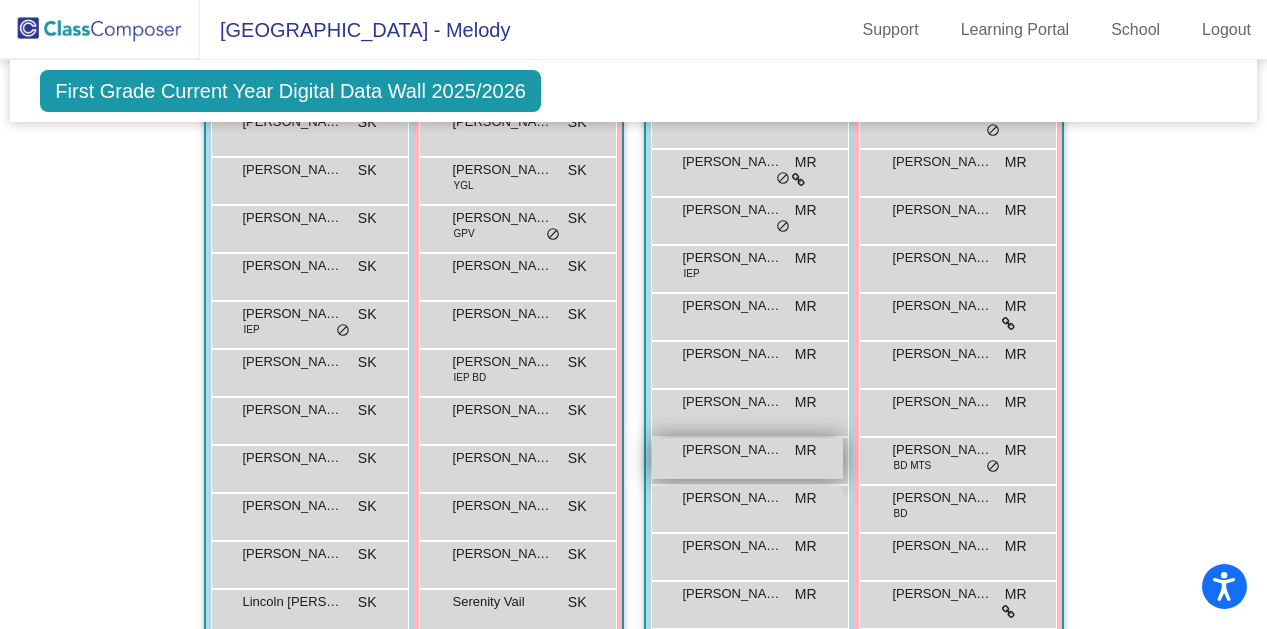 click on "[PERSON_NAME]" at bounding box center [733, 450] 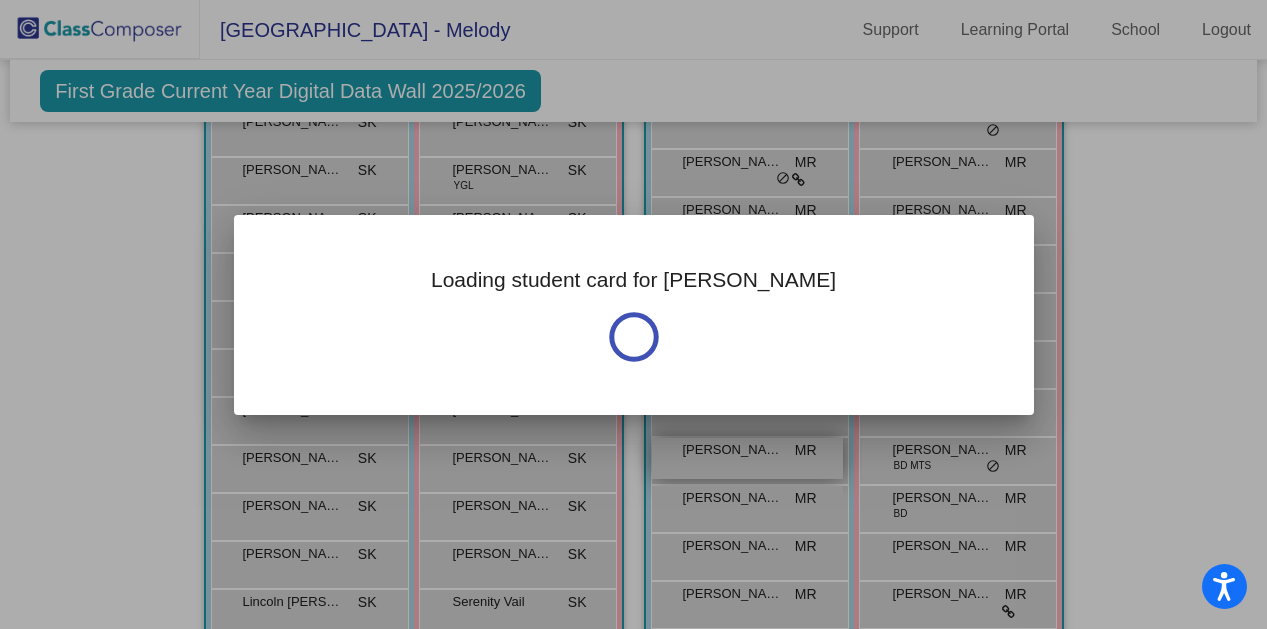 click at bounding box center [633, 314] 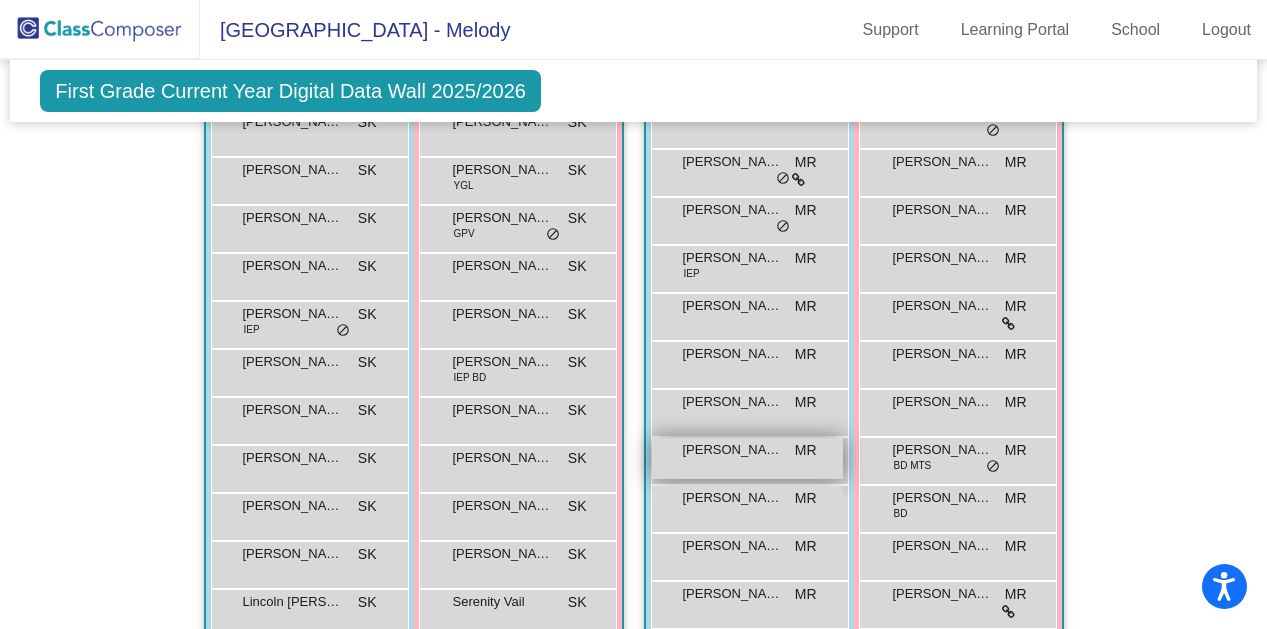 click on "[PERSON_NAME]" at bounding box center (733, 450) 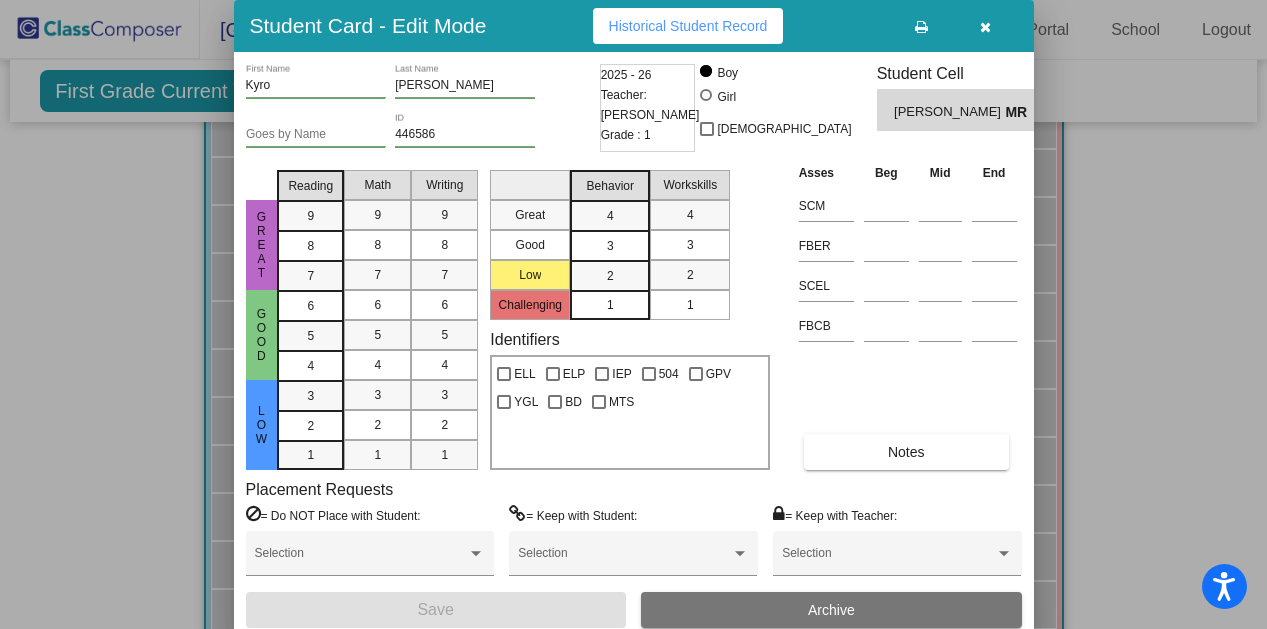 click on "Historical Student Record" at bounding box center [688, 26] 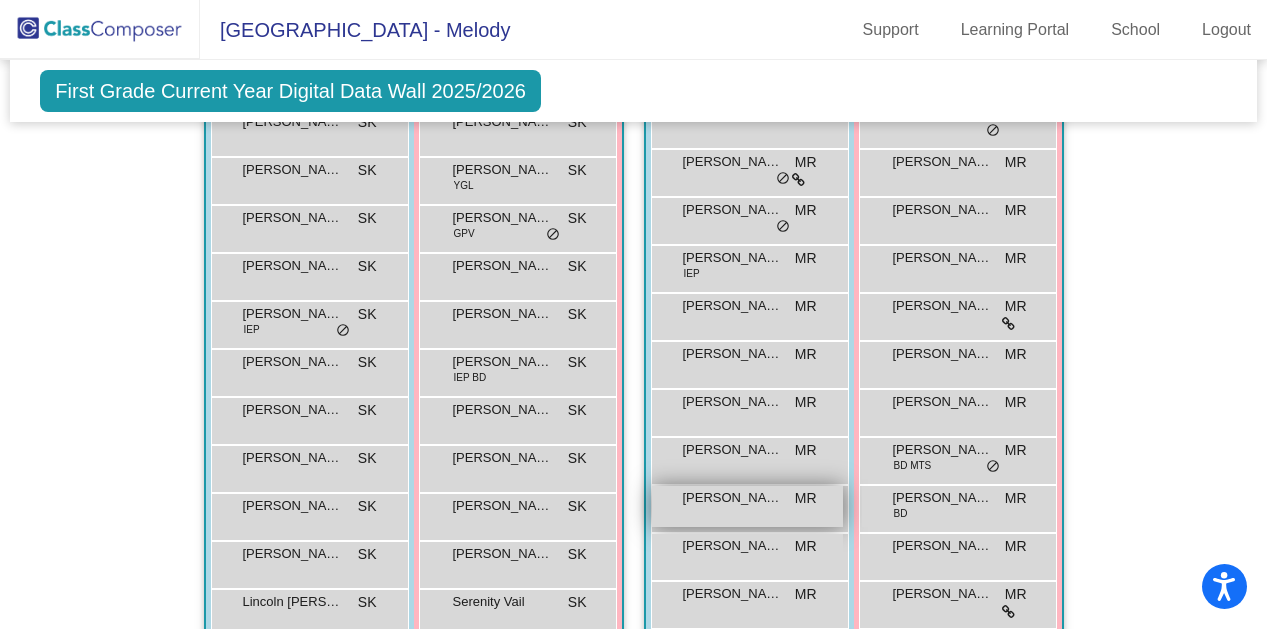 click on "[PERSON_NAME]" at bounding box center [733, 498] 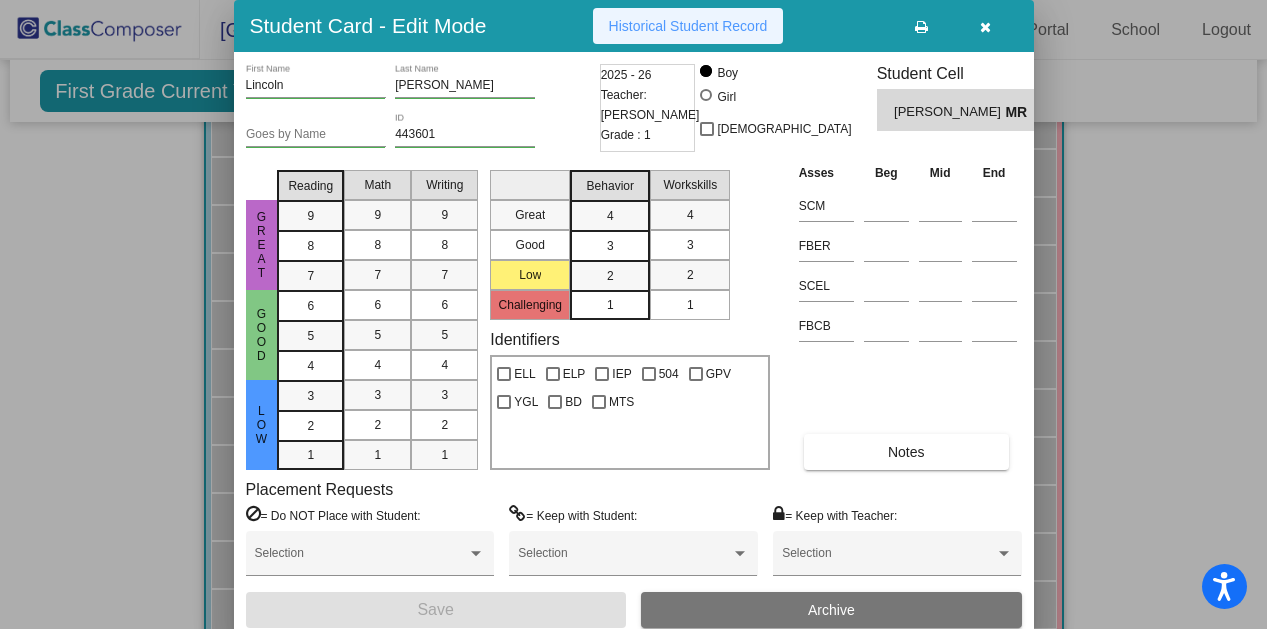 click on "Historical Student Record" at bounding box center [688, 26] 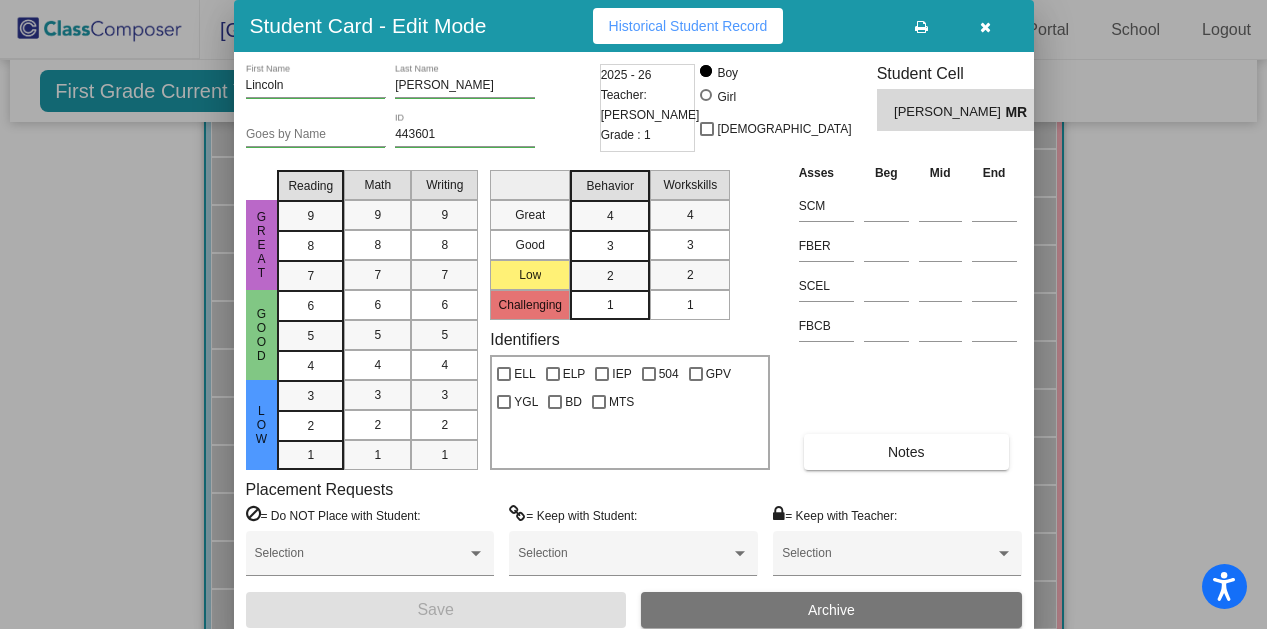 click at bounding box center (985, 27) 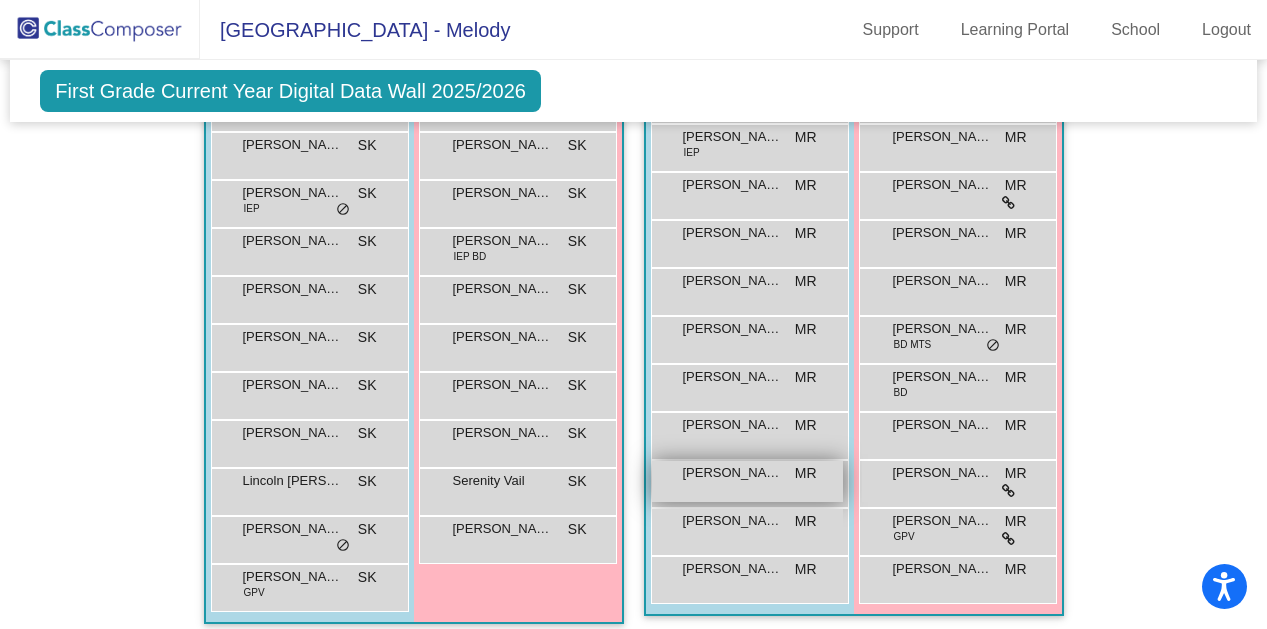 scroll, scrollTop: 781, scrollLeft: 0, axis: vertical 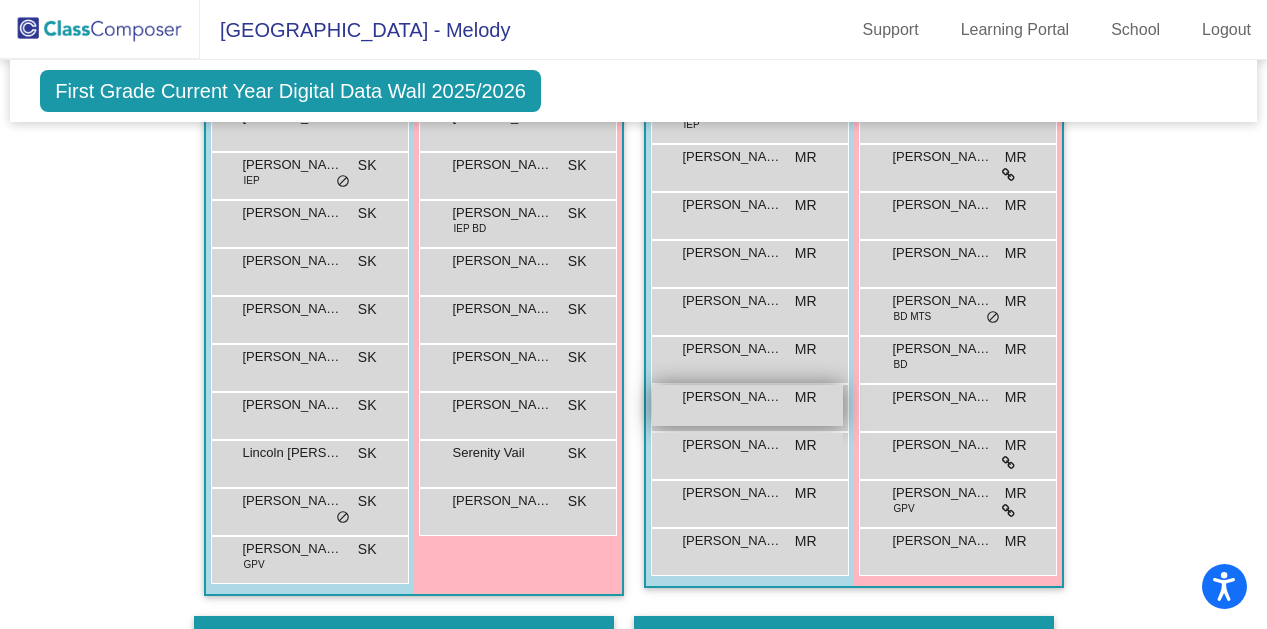 click on "[PERSON_NAME] MR [PERSON_NAME] do_not_disturb_alt" at bounding box center (747, 405) 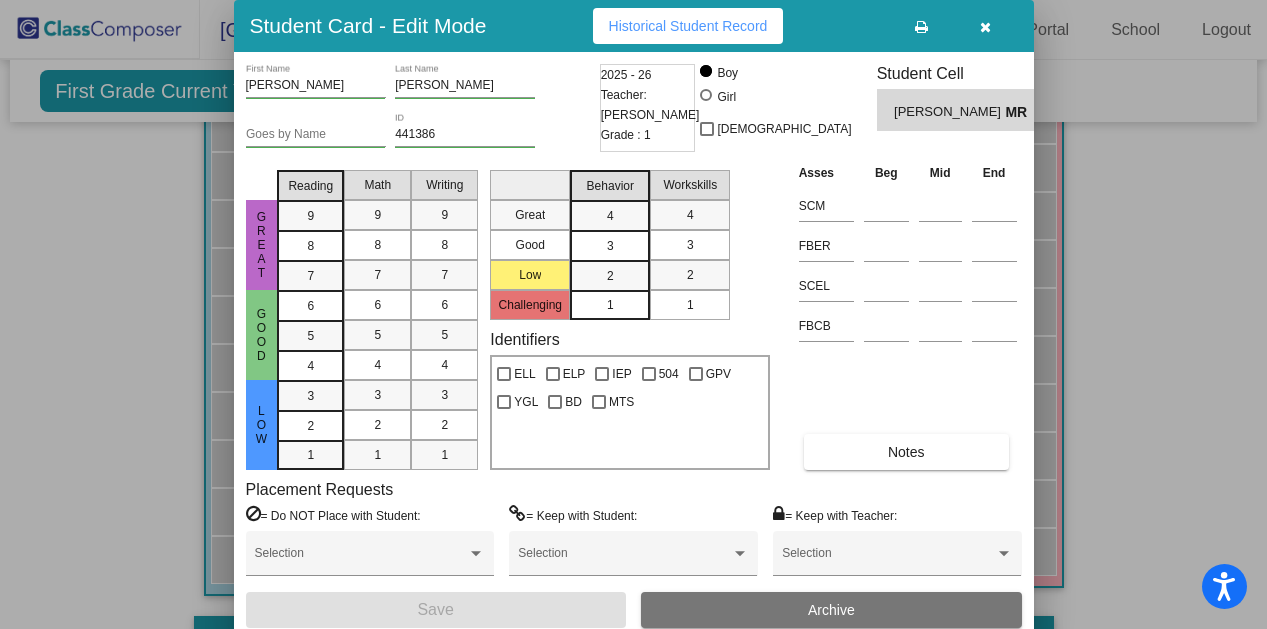 click on "Historical Student Record" at bounding box center (688, 26) 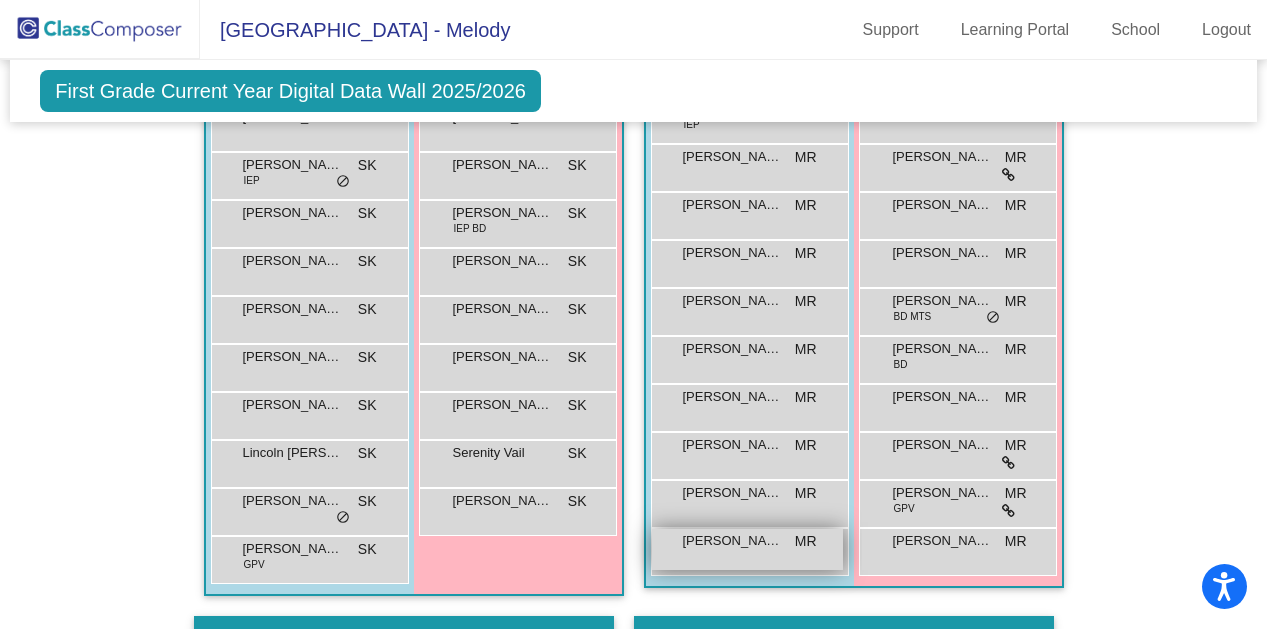 click on "[PERSON_NAME]" at bounding box center [733, 541] 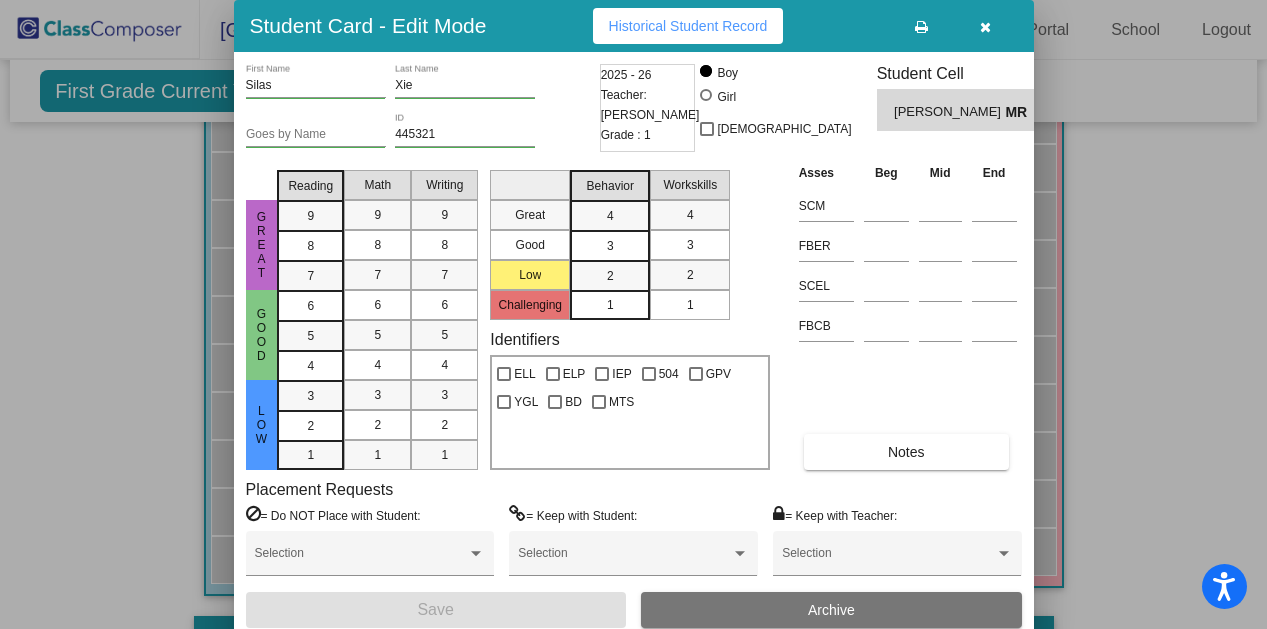 click on "Historical Student Record" at bounding box center [688, 26] 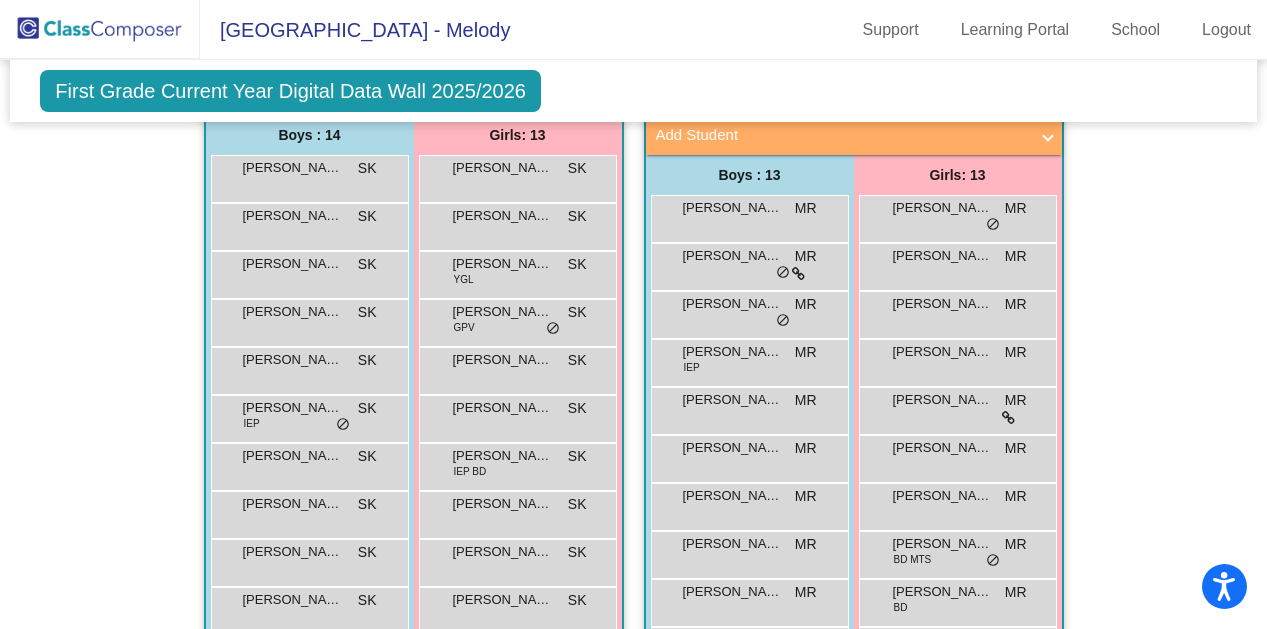 scroll, scrollTop: 526, scrollLeft: 0, axis: vertical 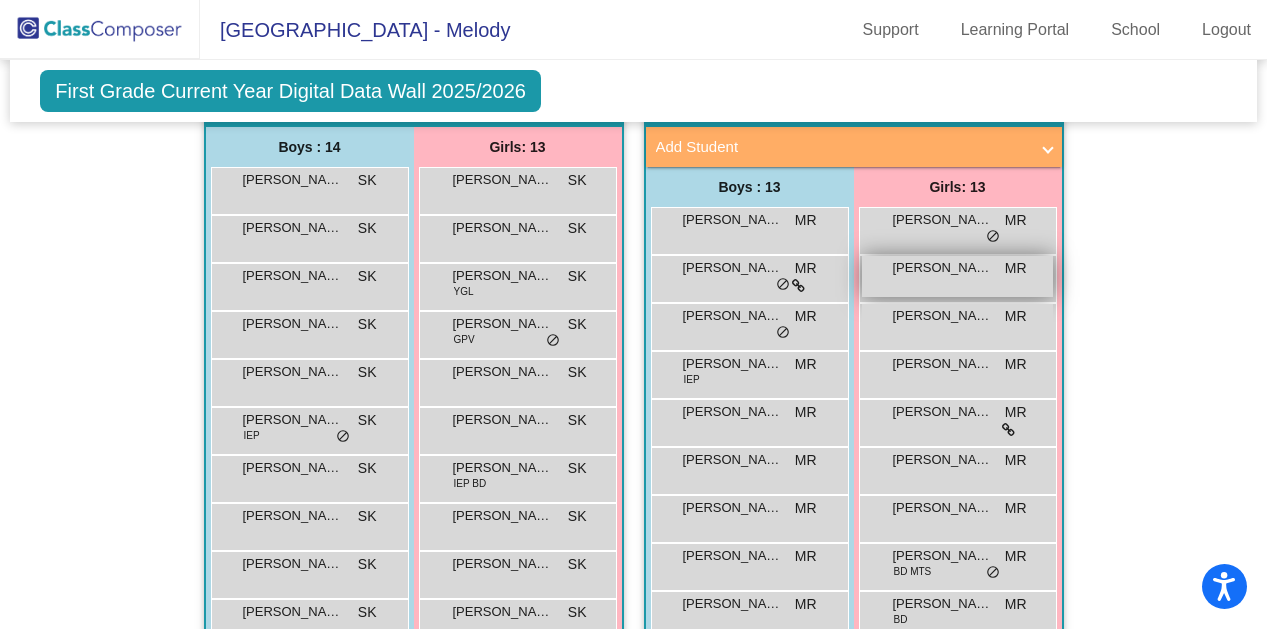 click on "[PERSON_NAME]" at bounding box center [943, 268] 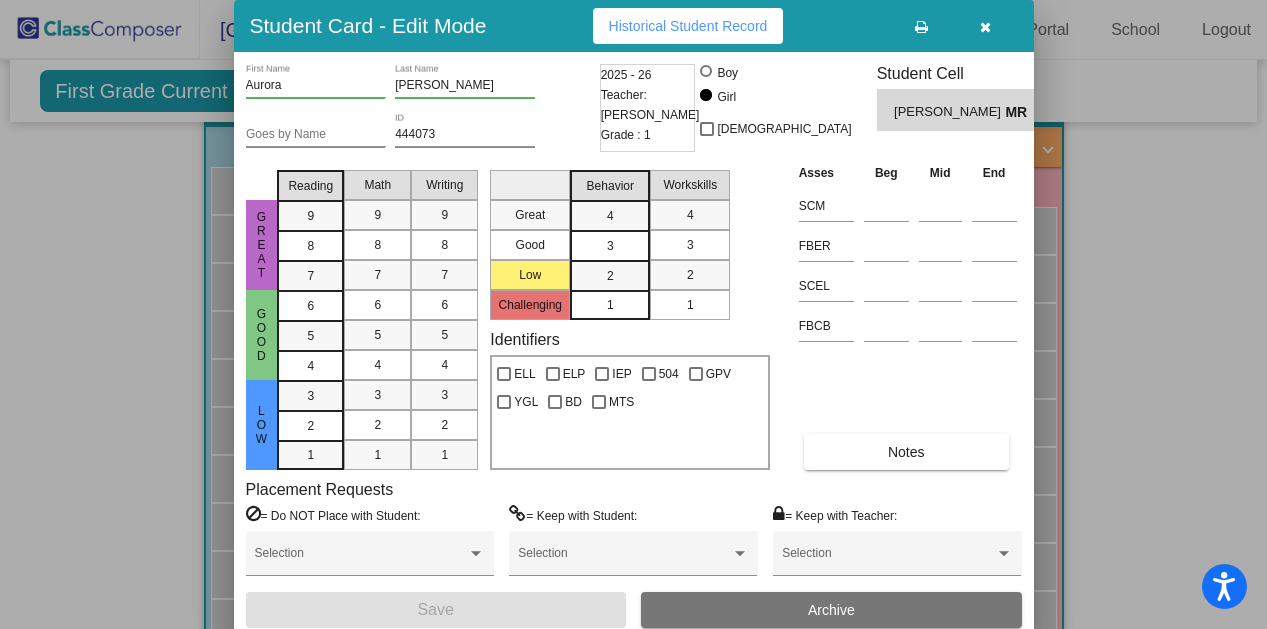 click on "Historical Student Record" at bounding box center [688, 26] 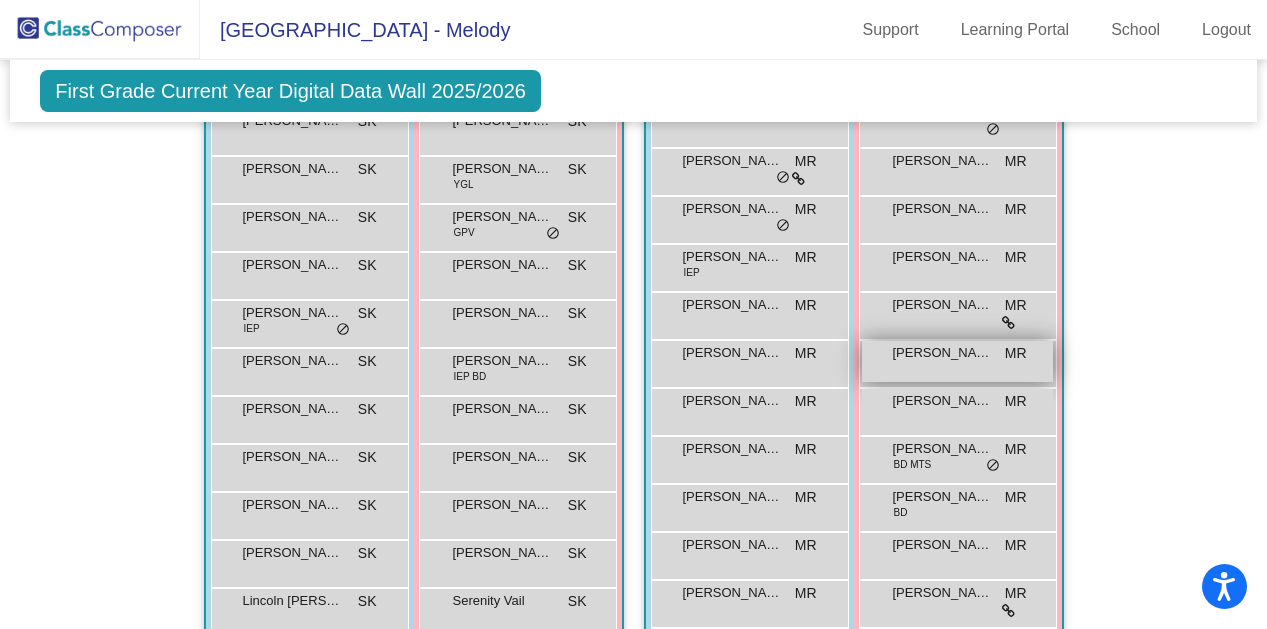 scroll, scrollTop: 636, scrollLeft: 0, axis: vertical 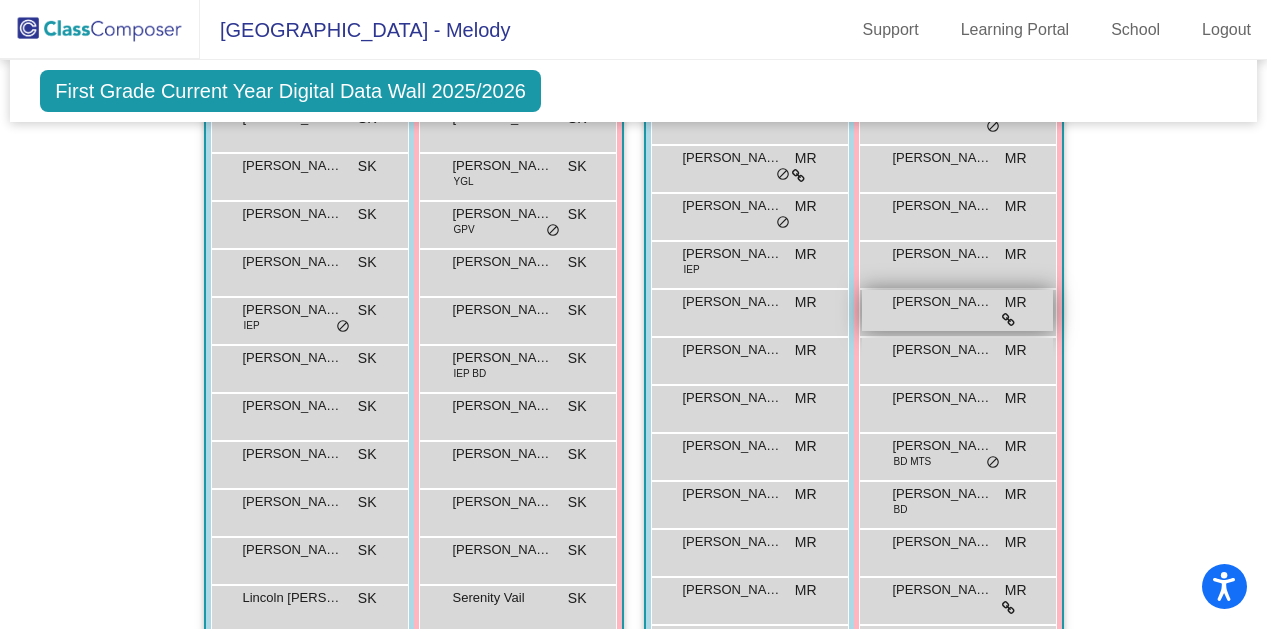 click on "[PERSON_NAME]" at bounding box center [943, 302] 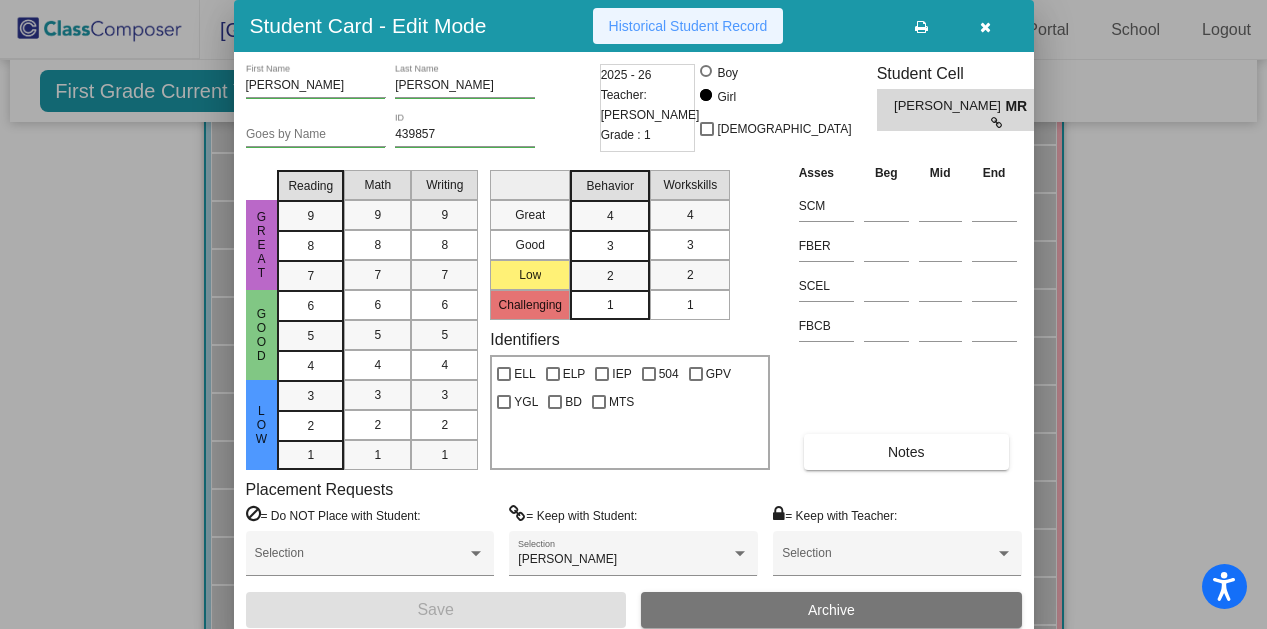 click on "Historical Student Record" at bounding box center [688, 26] 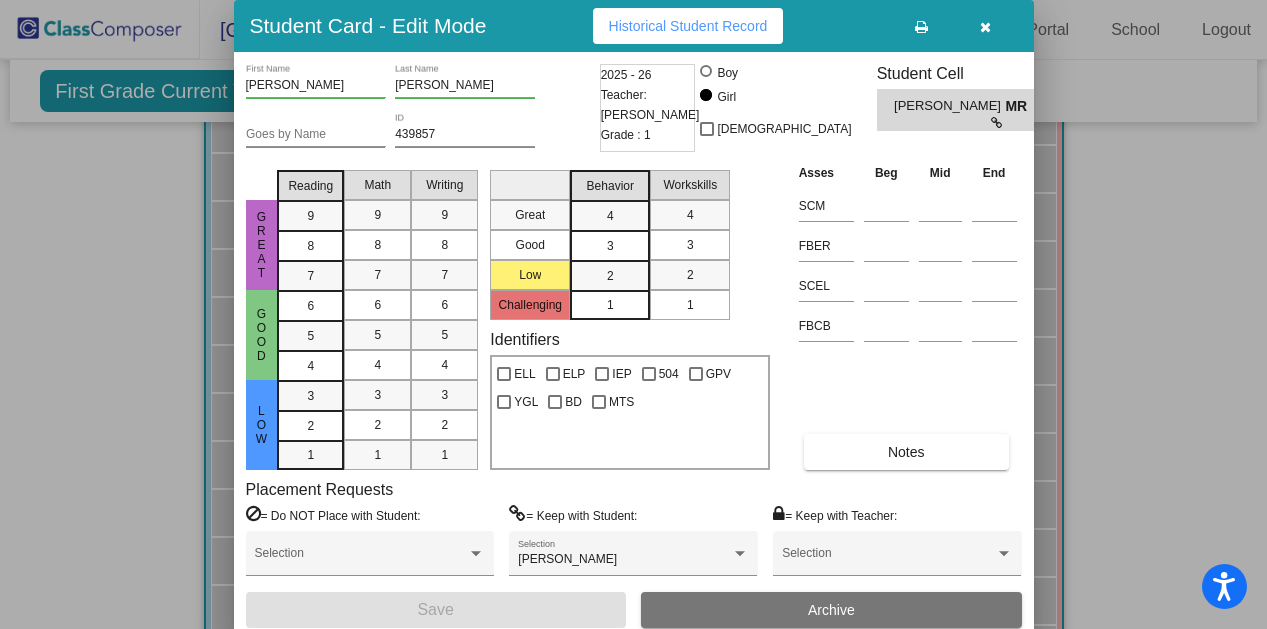 click at bounding box center (985, 27) 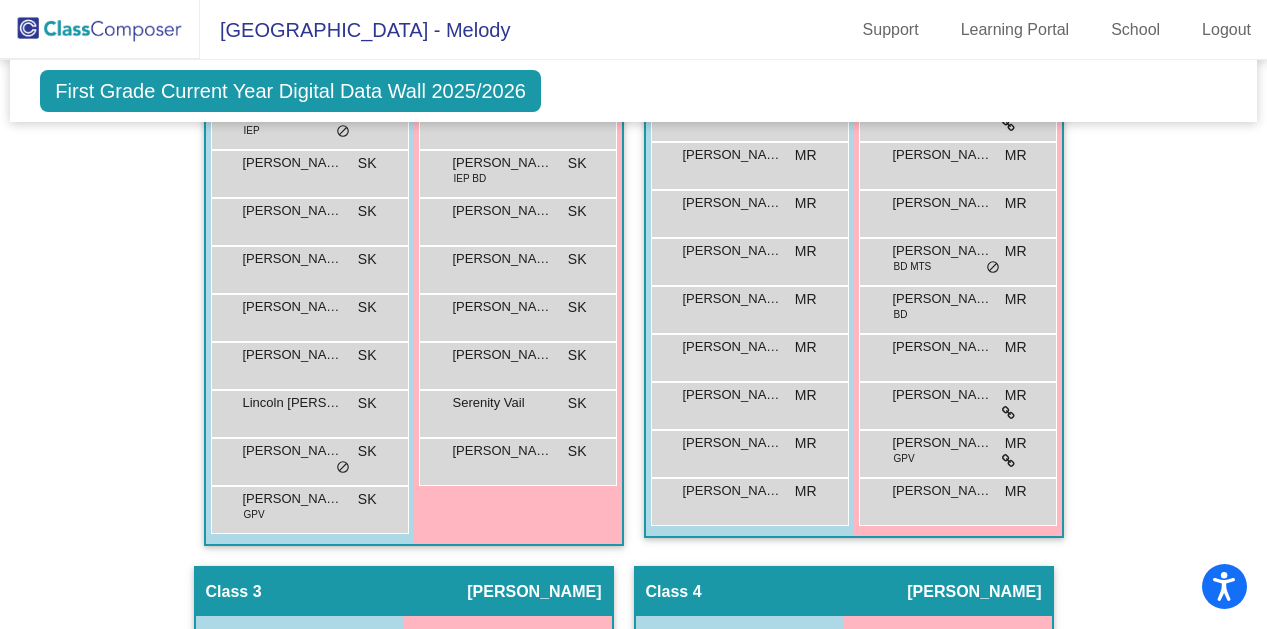 scroll, scrollTop: 826, scrollLeft: 0, axis: vertical 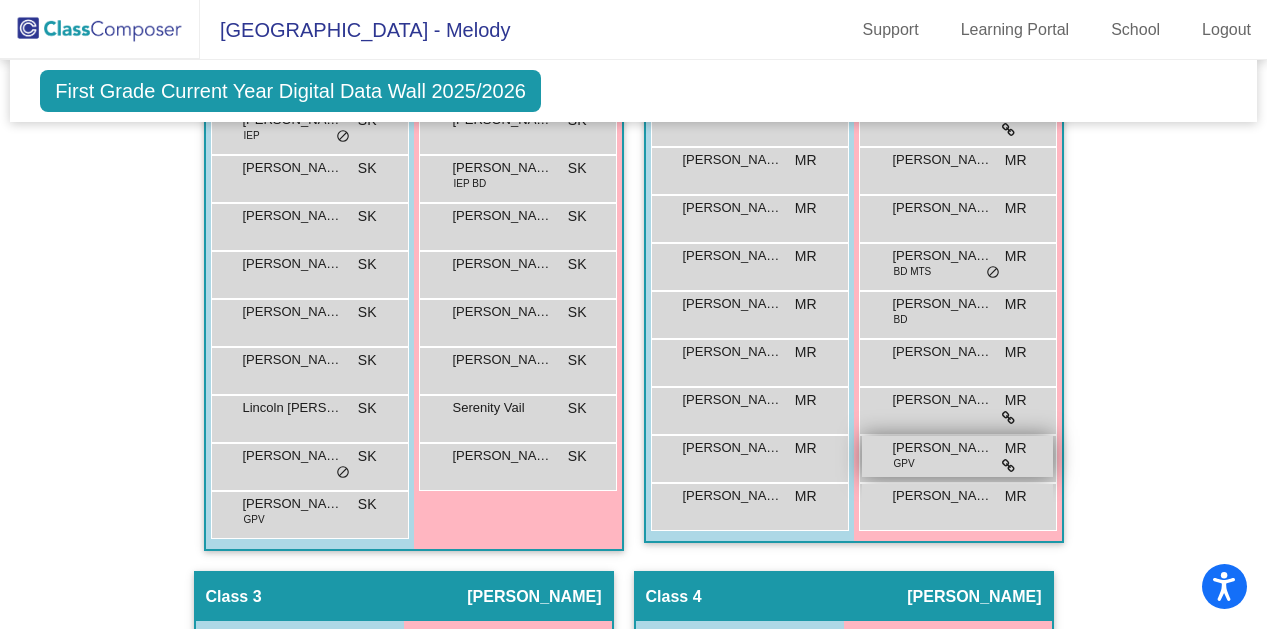 click on "[PERSON_NAME] GPV MR [PERSON_NAME] do_not_disturb_alt" at bounding box center [957, 456] 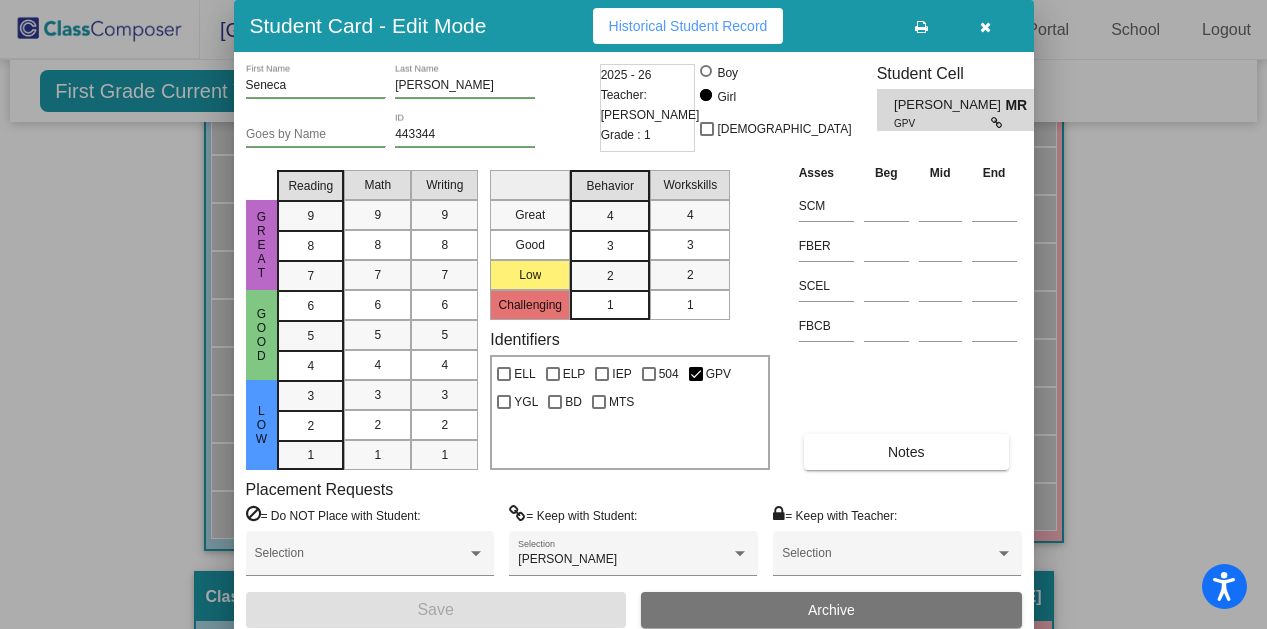 click on "Historical Student Record" at bounding box center [688, 26] 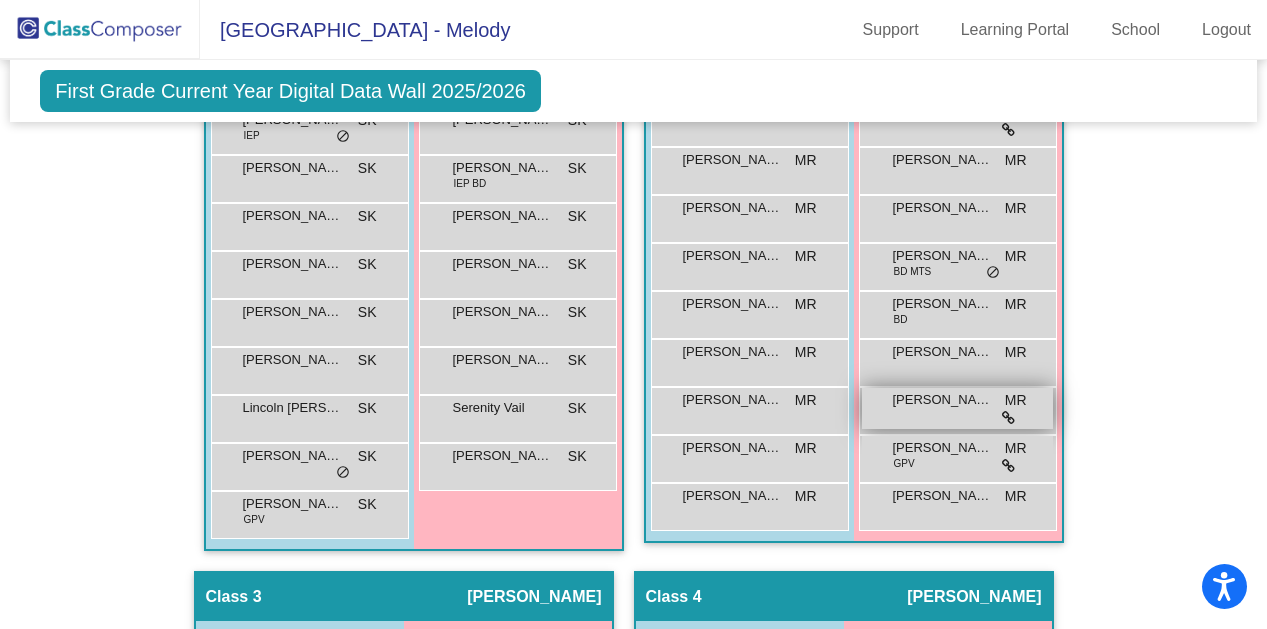 click on "[PERSON_NAME] MR lock do_not_disturb_alt" at bounding box center [957, 408] 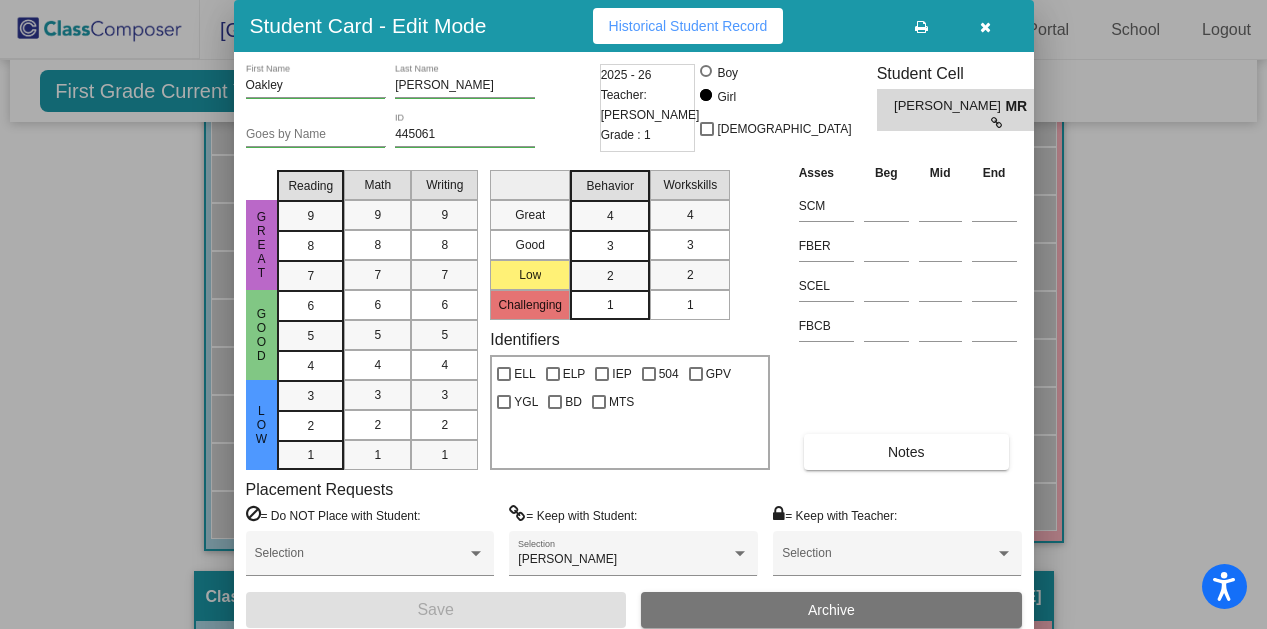 click on "Historical Student Record" at bounding box center (688, 26) 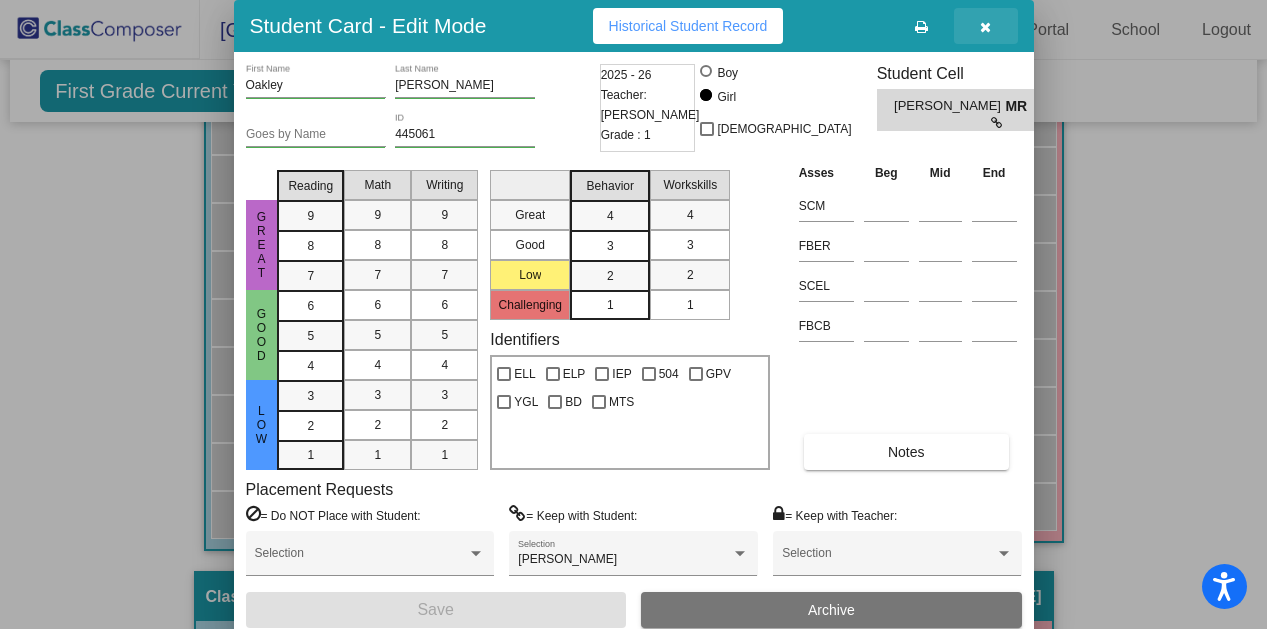 click at bounding box center (985, 27) 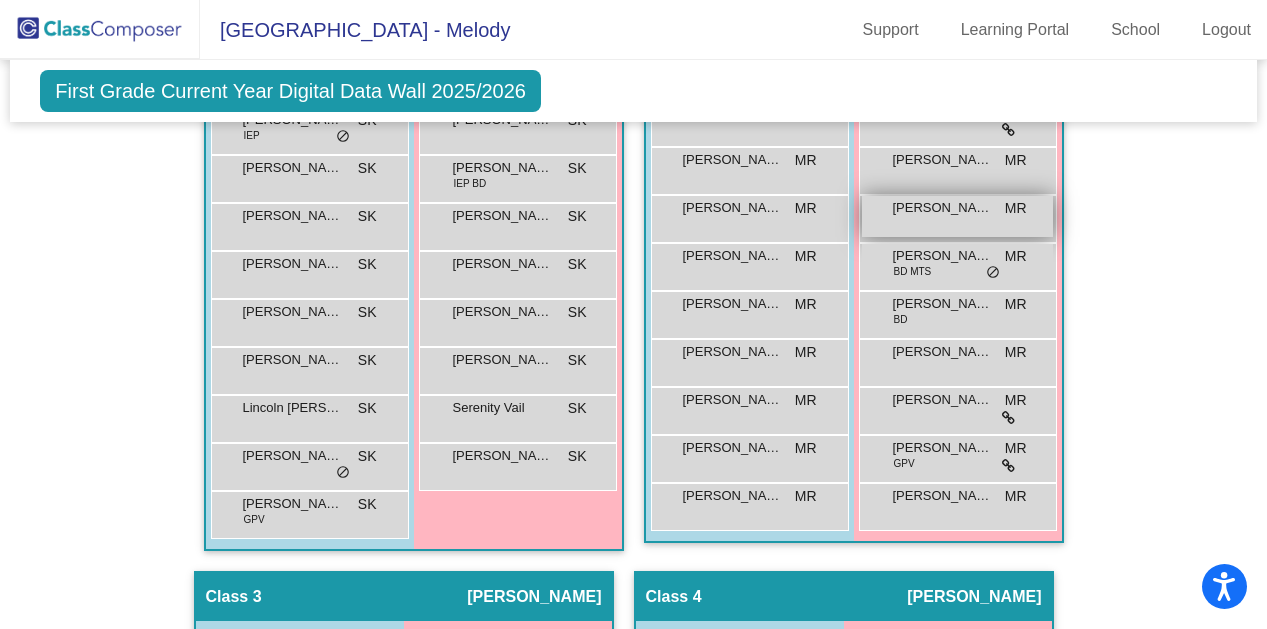 click on "[PERSON_NAME] [PERSON_NAME] MR lock do_not_disturb_alt" at bounding box center [957, 216] 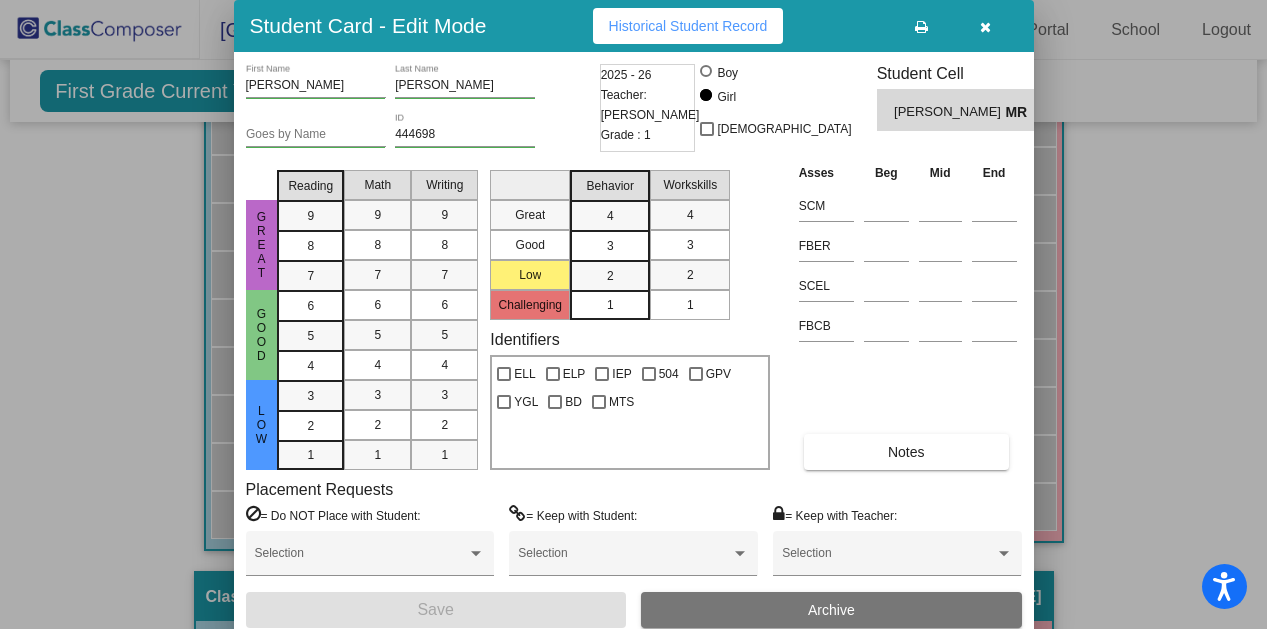 scroll, scrollTop: 0, scrollLeft: 0, axis: both 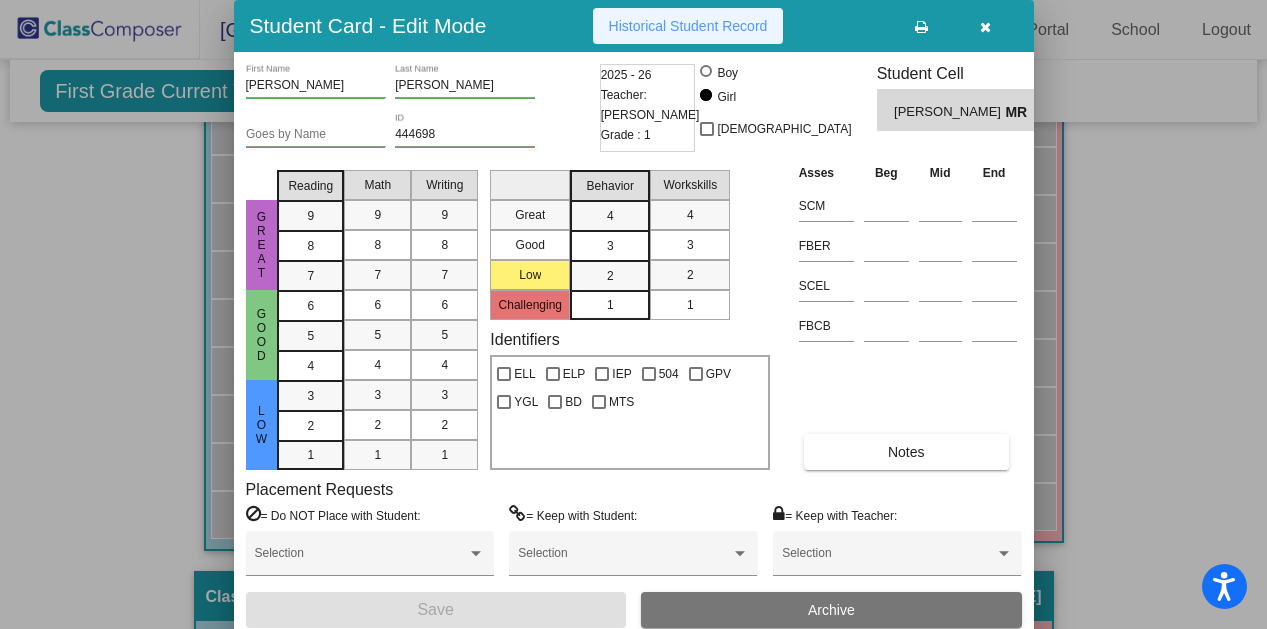 click on "Historical Student Record" at bounding box center [688, 26] 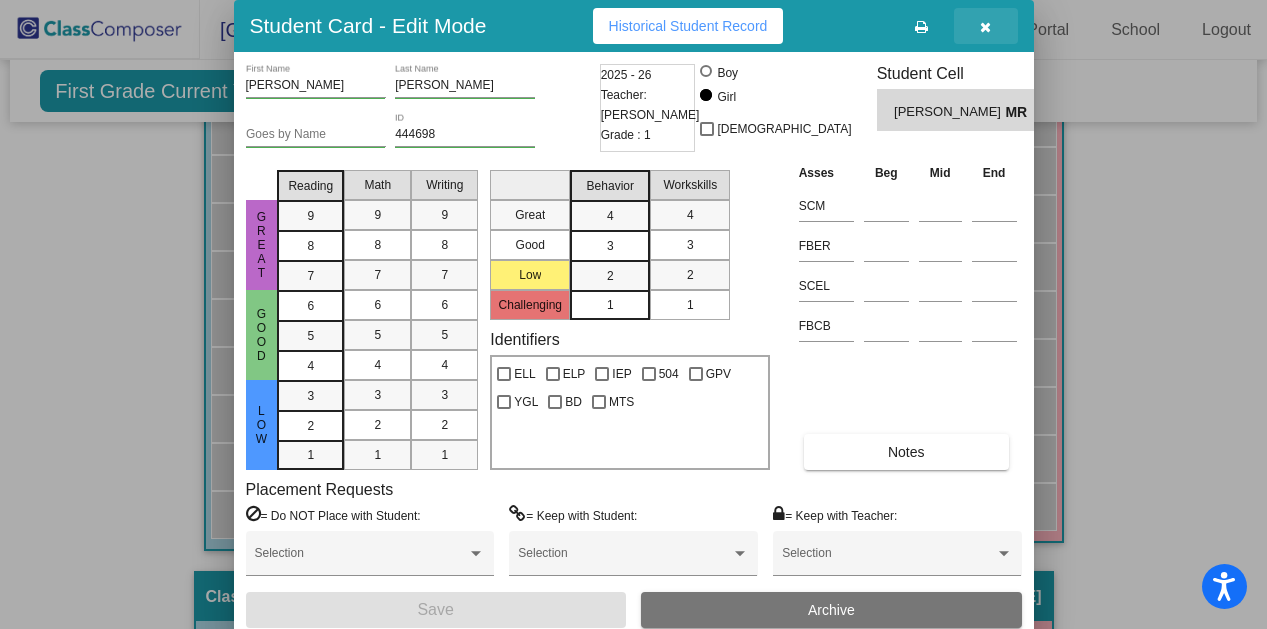 click at bounding box center [985, 27] 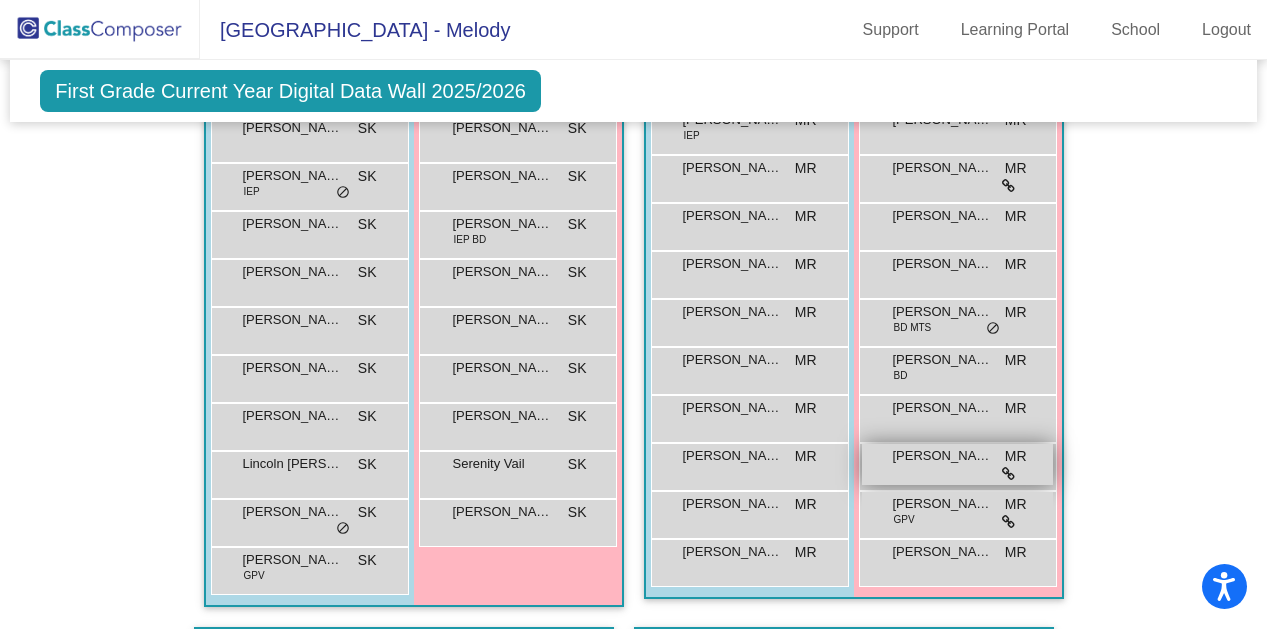 scroll, scrollTop: 768, scrollLeft: 0, axis: vertical 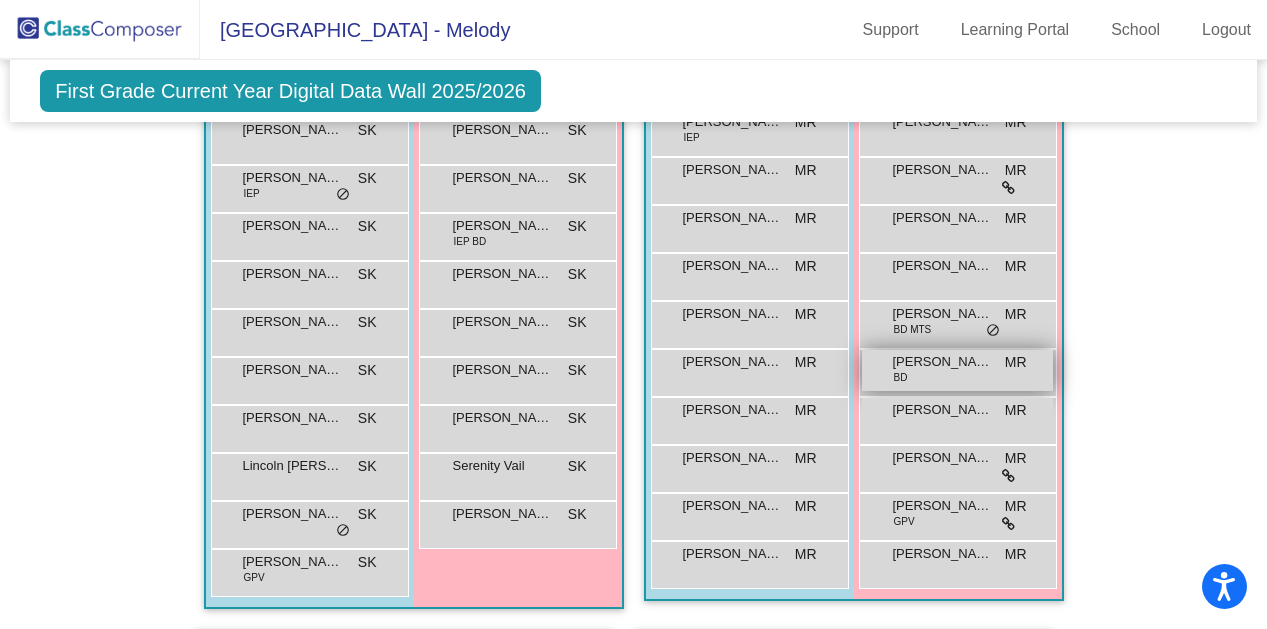 click on "[PERSON_NAME]" at bounding box center (943, 362) 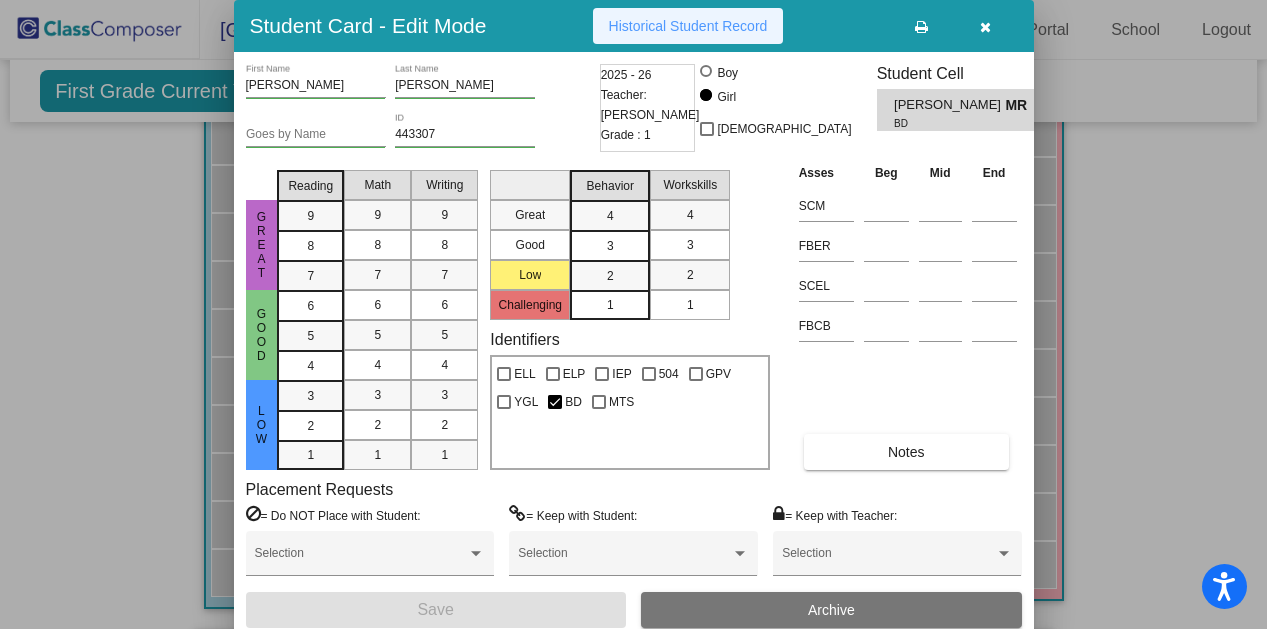 click on "Historical Student Record" at bounding box center [688, 26] 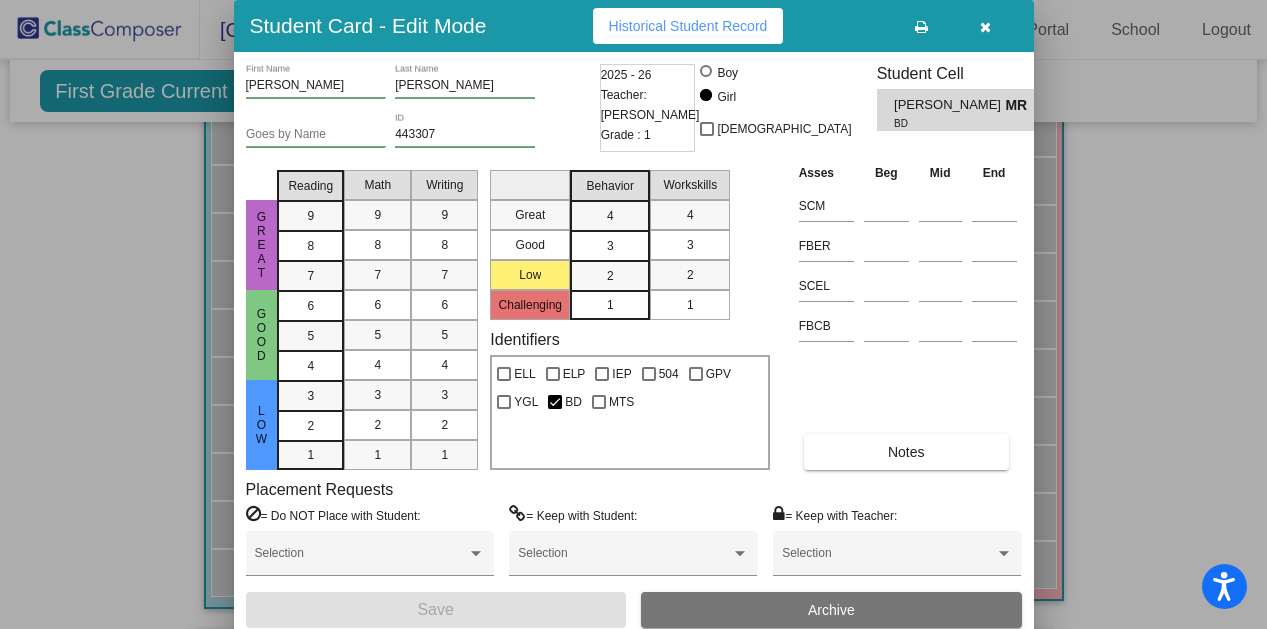 scroll, scrollTop: 0, scrollLeft: 0, axis: both 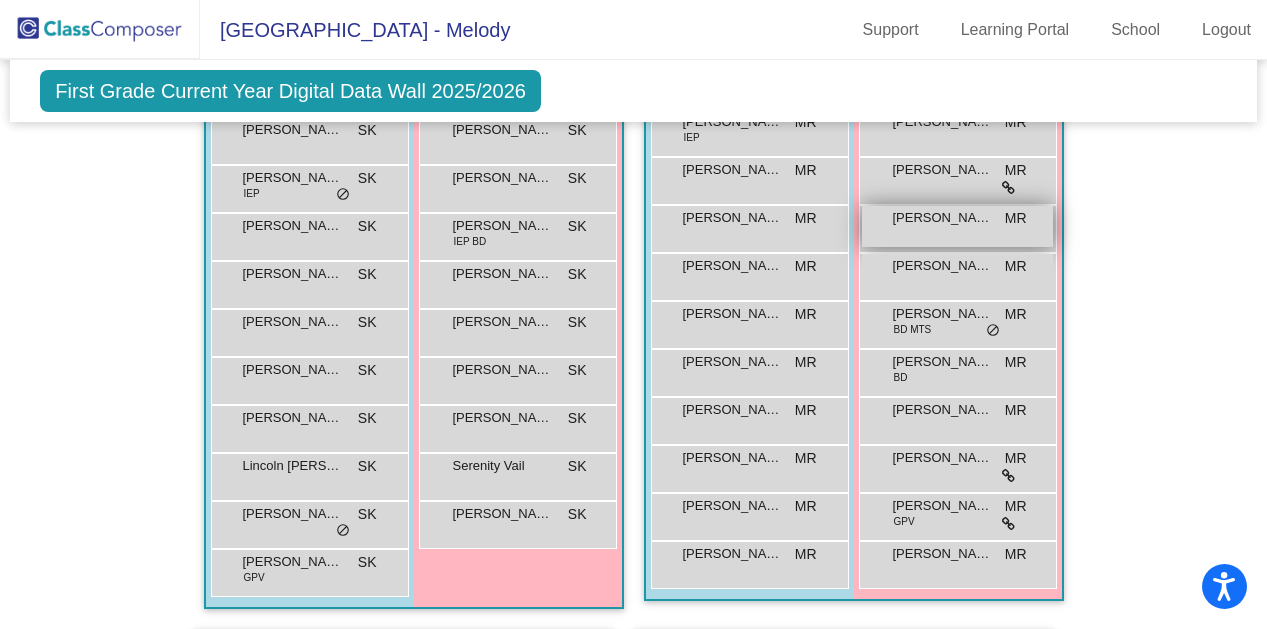click on "[PERSON_NAME]" at bounding box center (943, 218) 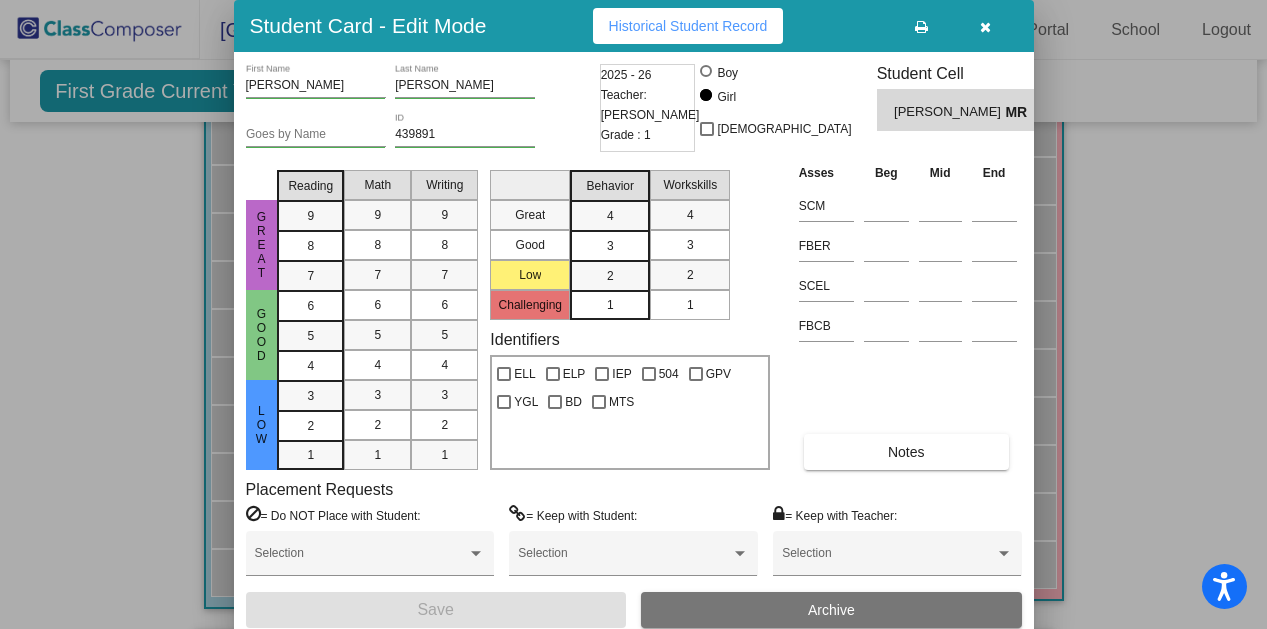 scroll, scrollTop: 0, scrollLeft: 0, axis: both 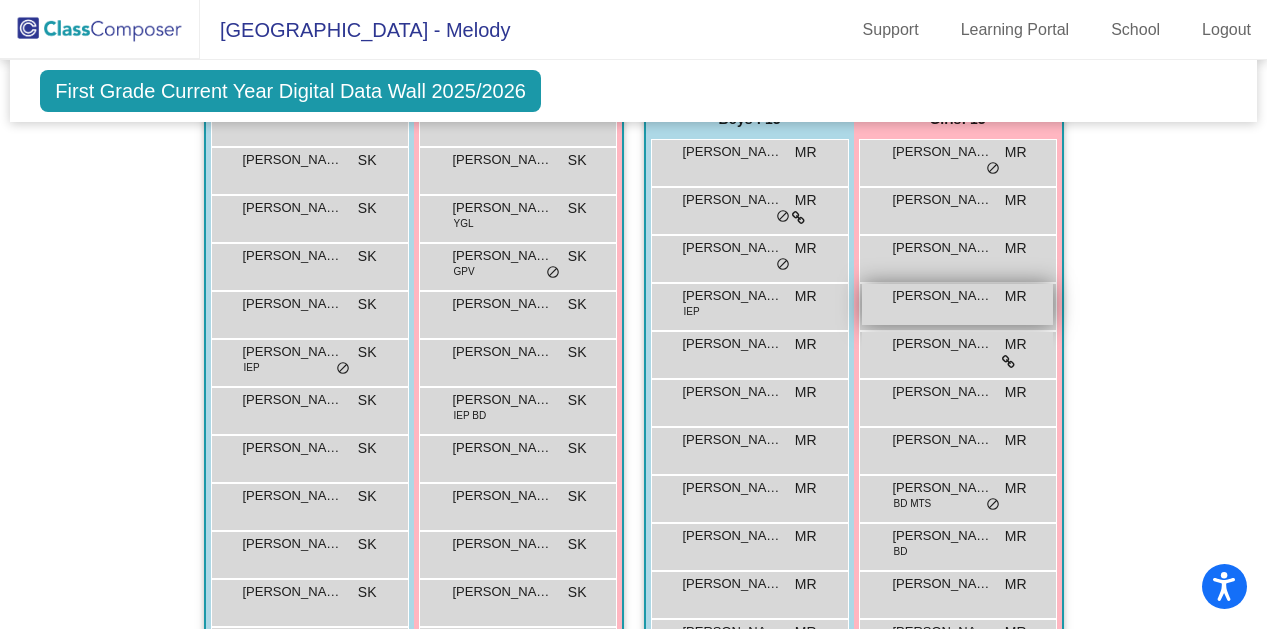 click on "[PERSON_NAME]" at bounding box center (943, 296) 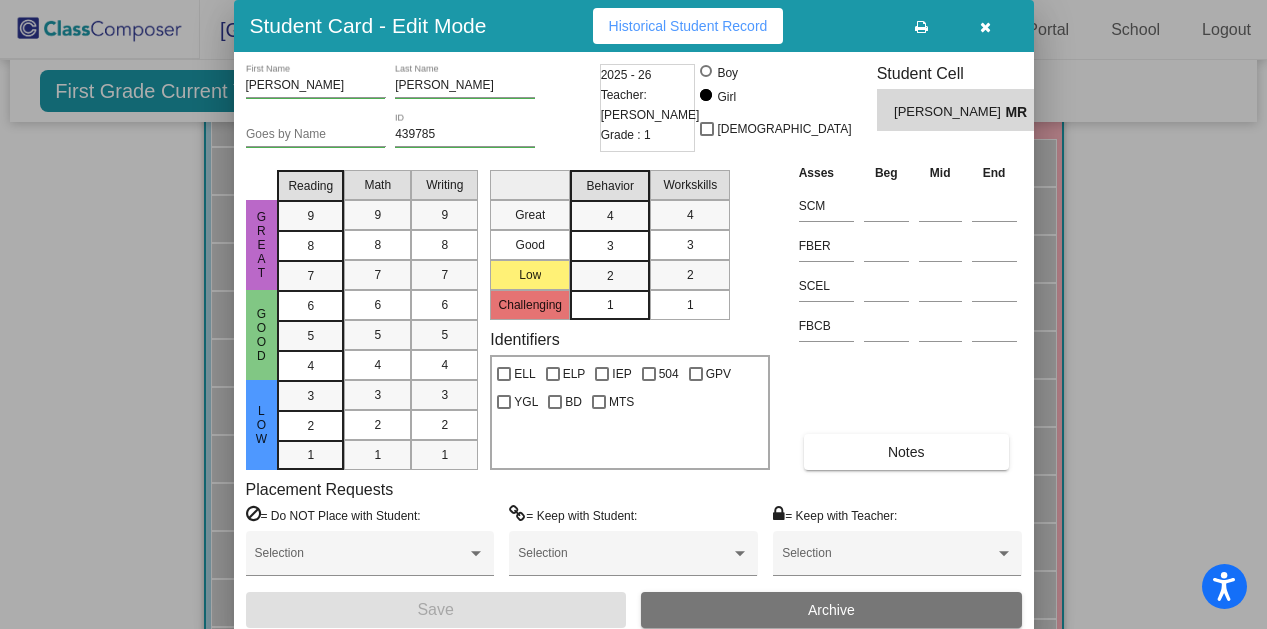 scroll, scrollTop: 0, scrollLeft: 0, axis: both 